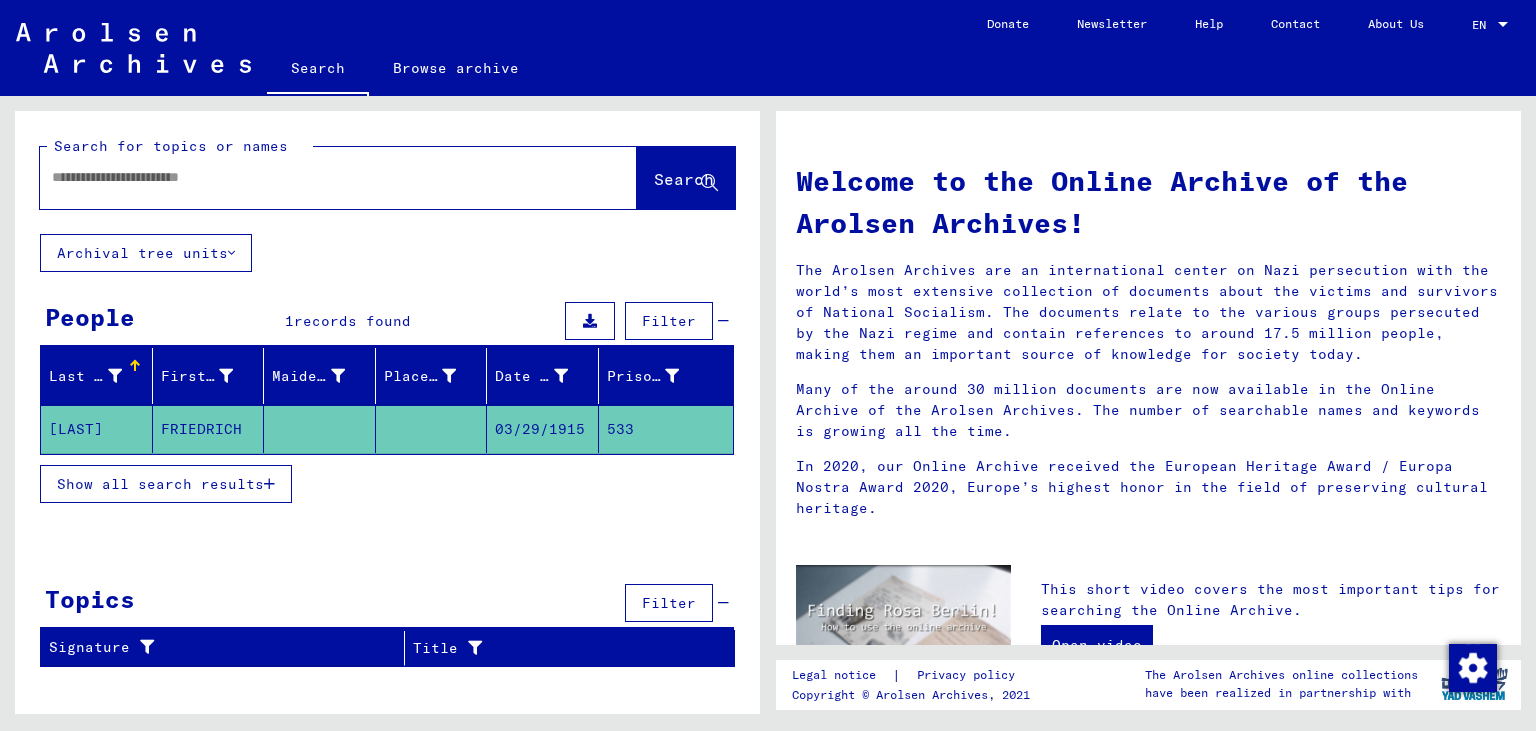 scroll, scrollTop: 0, scrollLeft: 0, axis: both 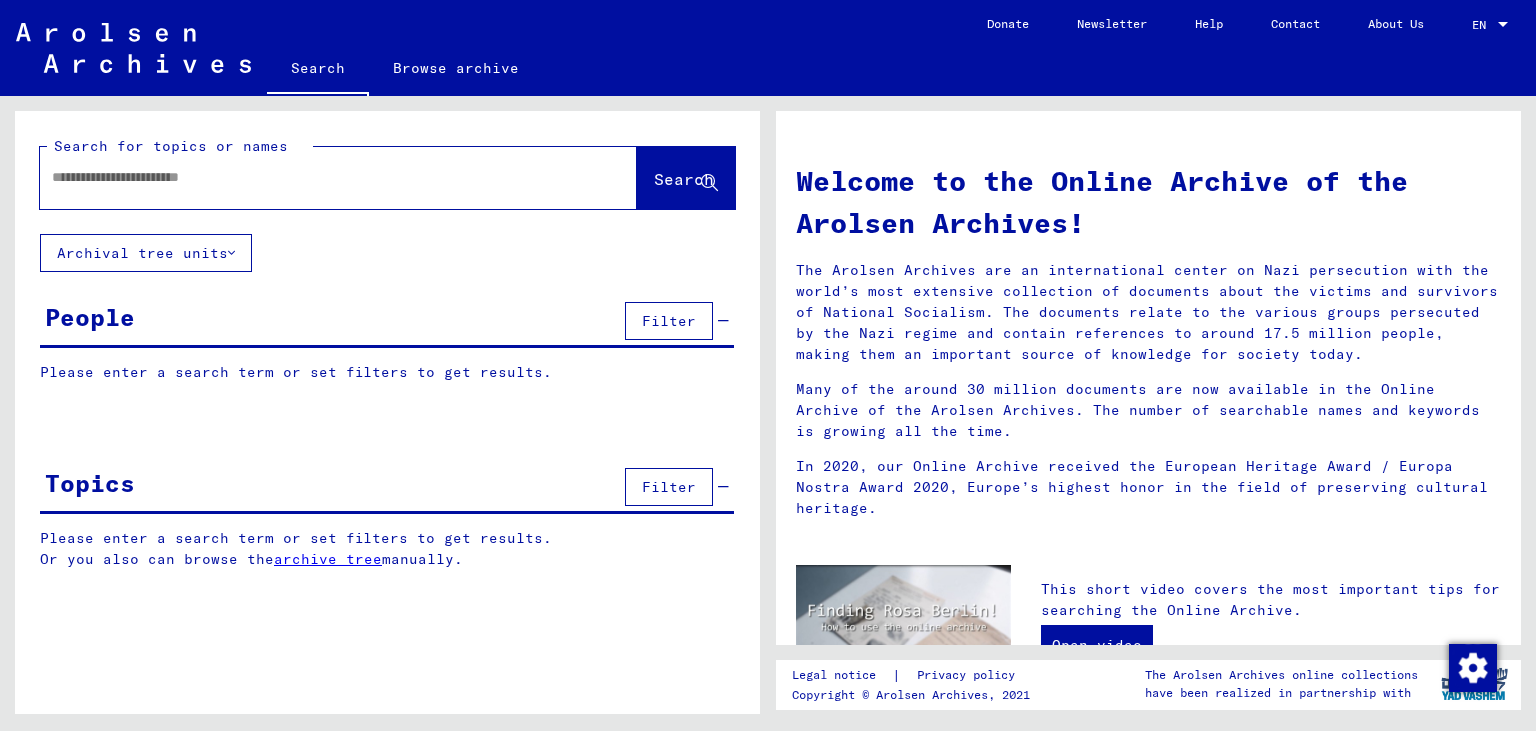 click at bounding box center (314, 177) 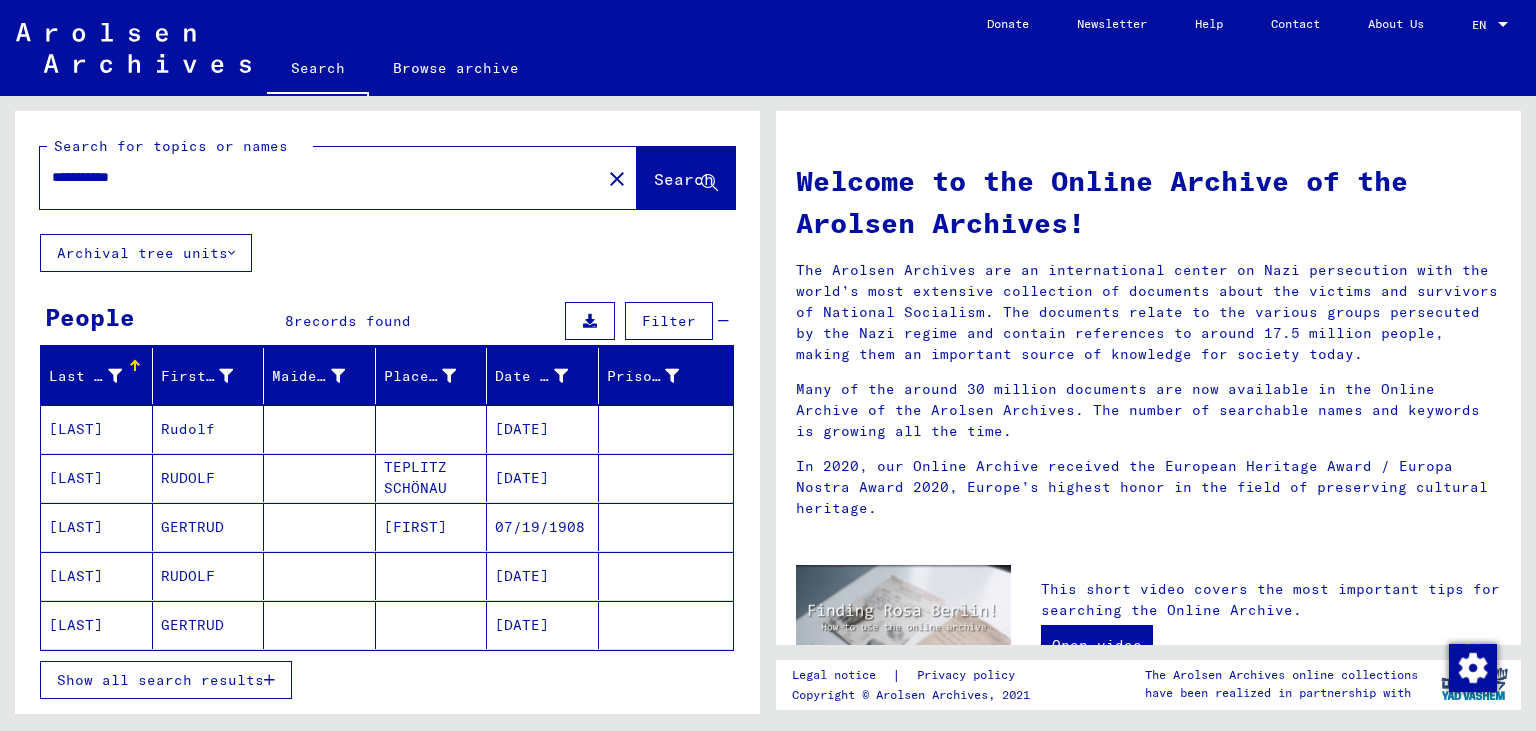 click on "TEPLITZ SCHÖNAU" at bounding box center (432, 527) 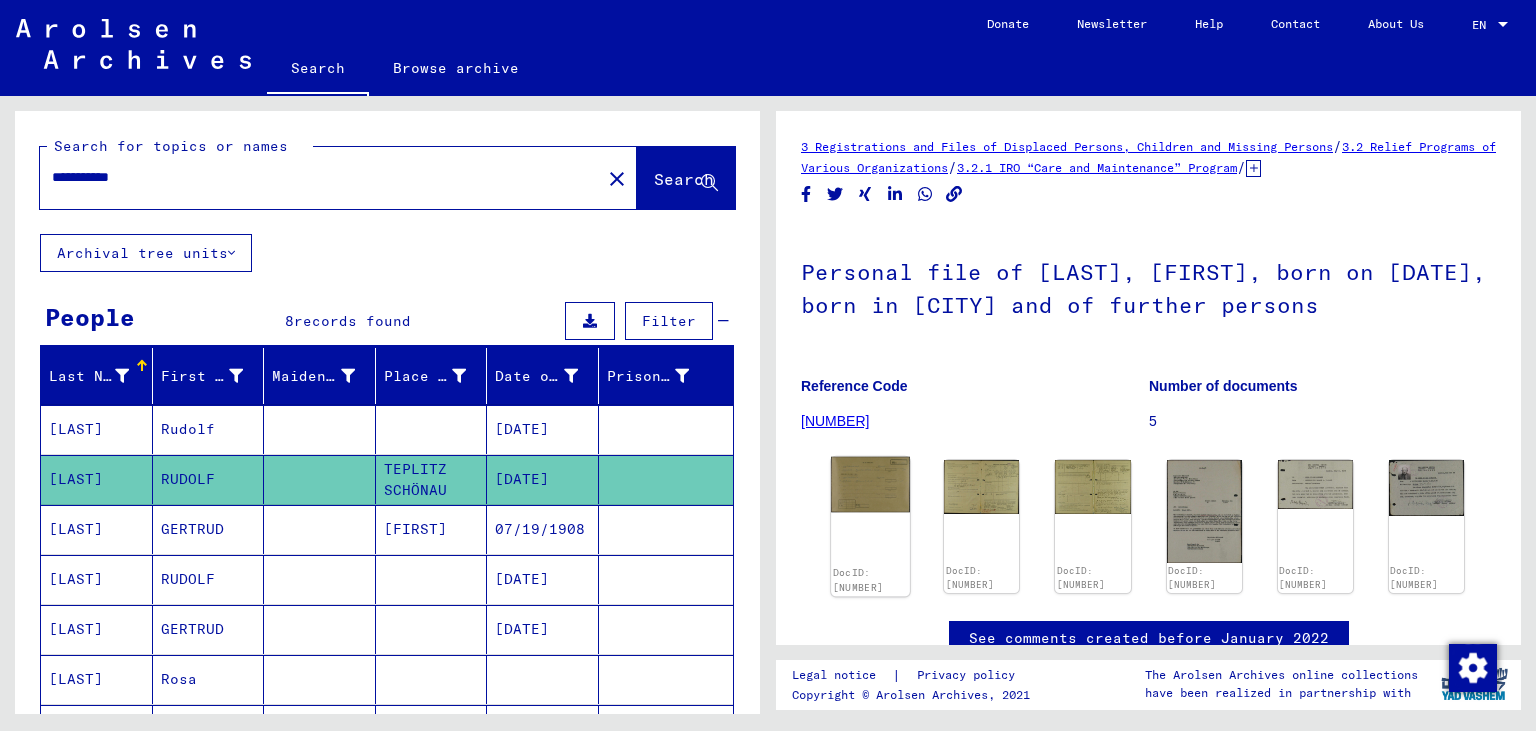 click 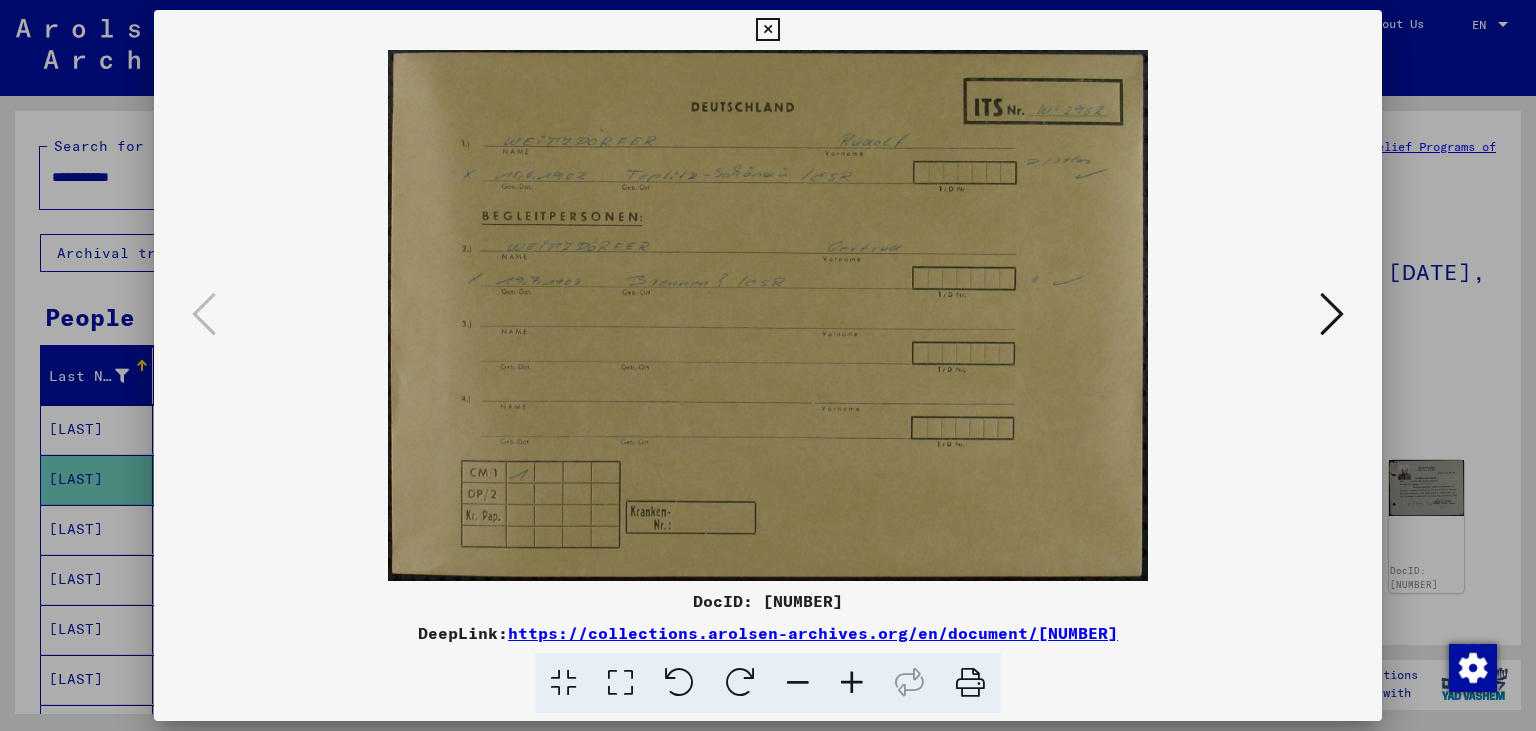 click at bounding box center [1332, 314] 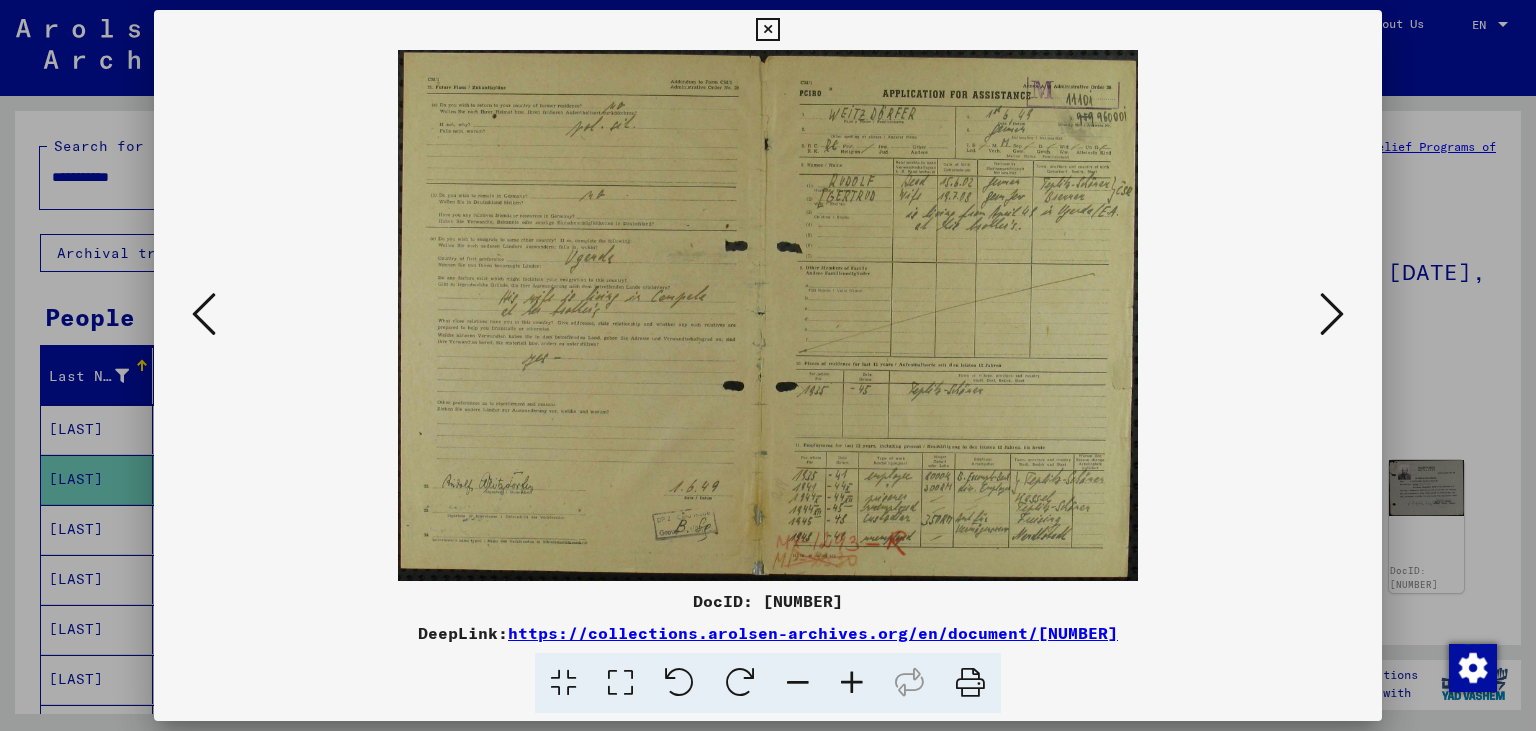 click at bounding box center (1332, 314) 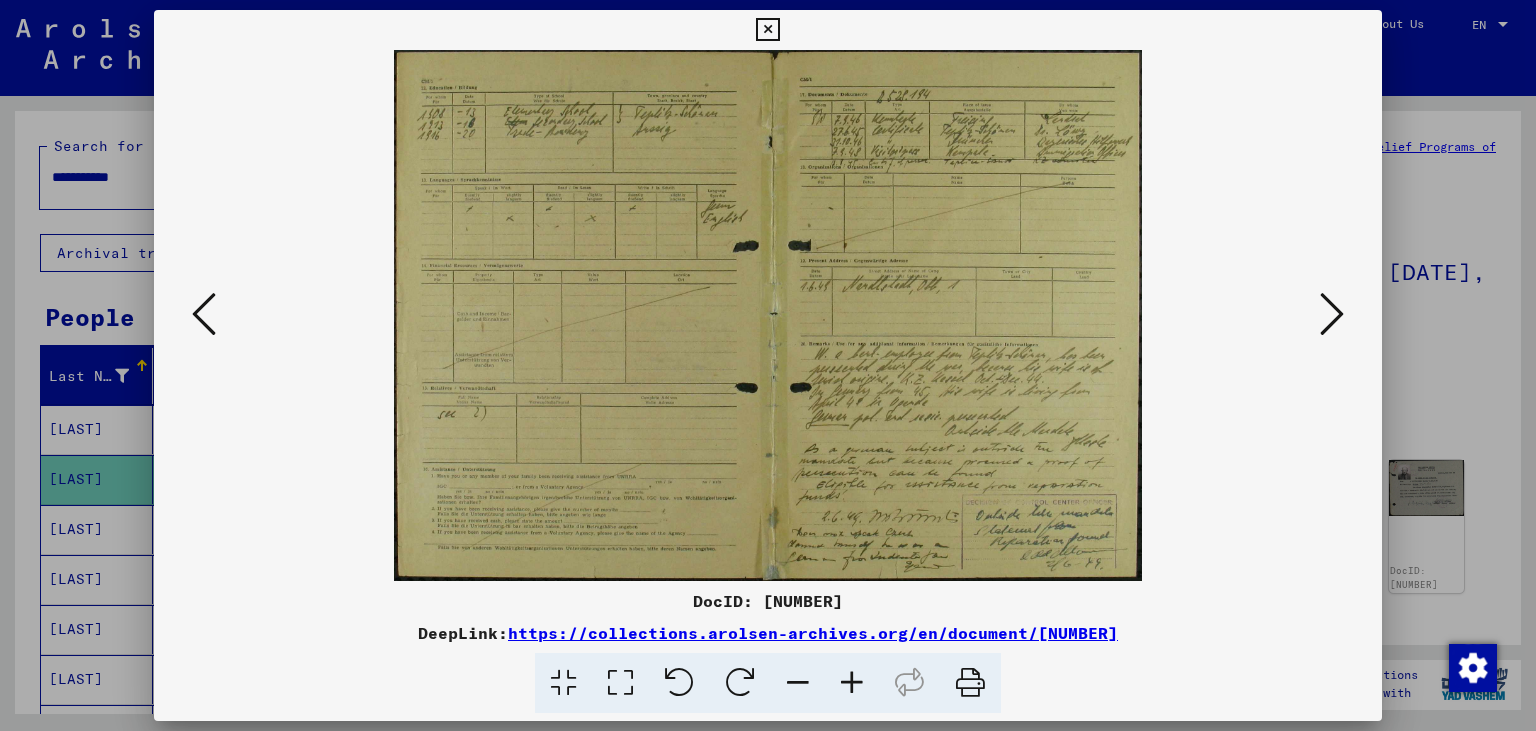 click at bounding box center [1332, 314] 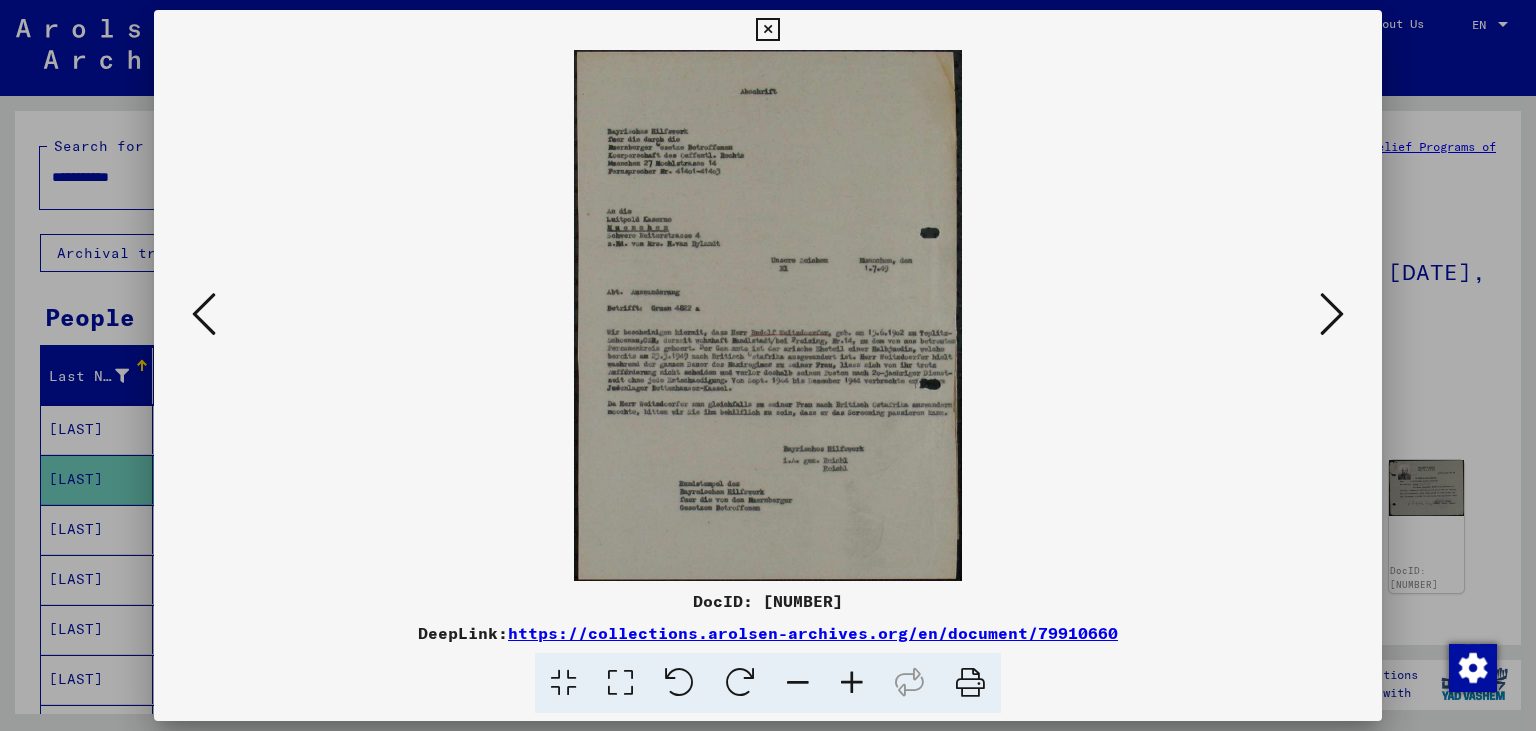click at bounding box center [852, 683] 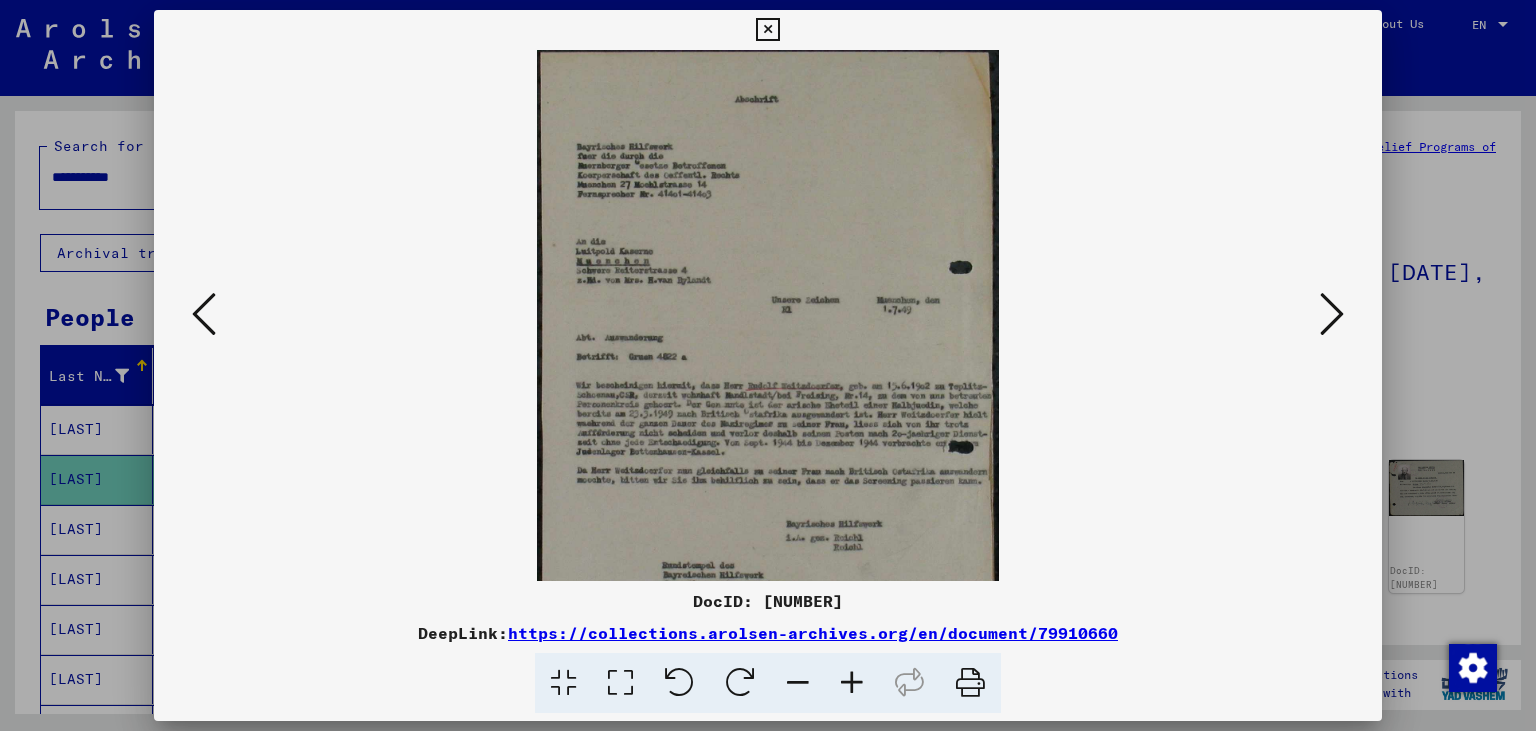 click at bounding box center [852, 683] 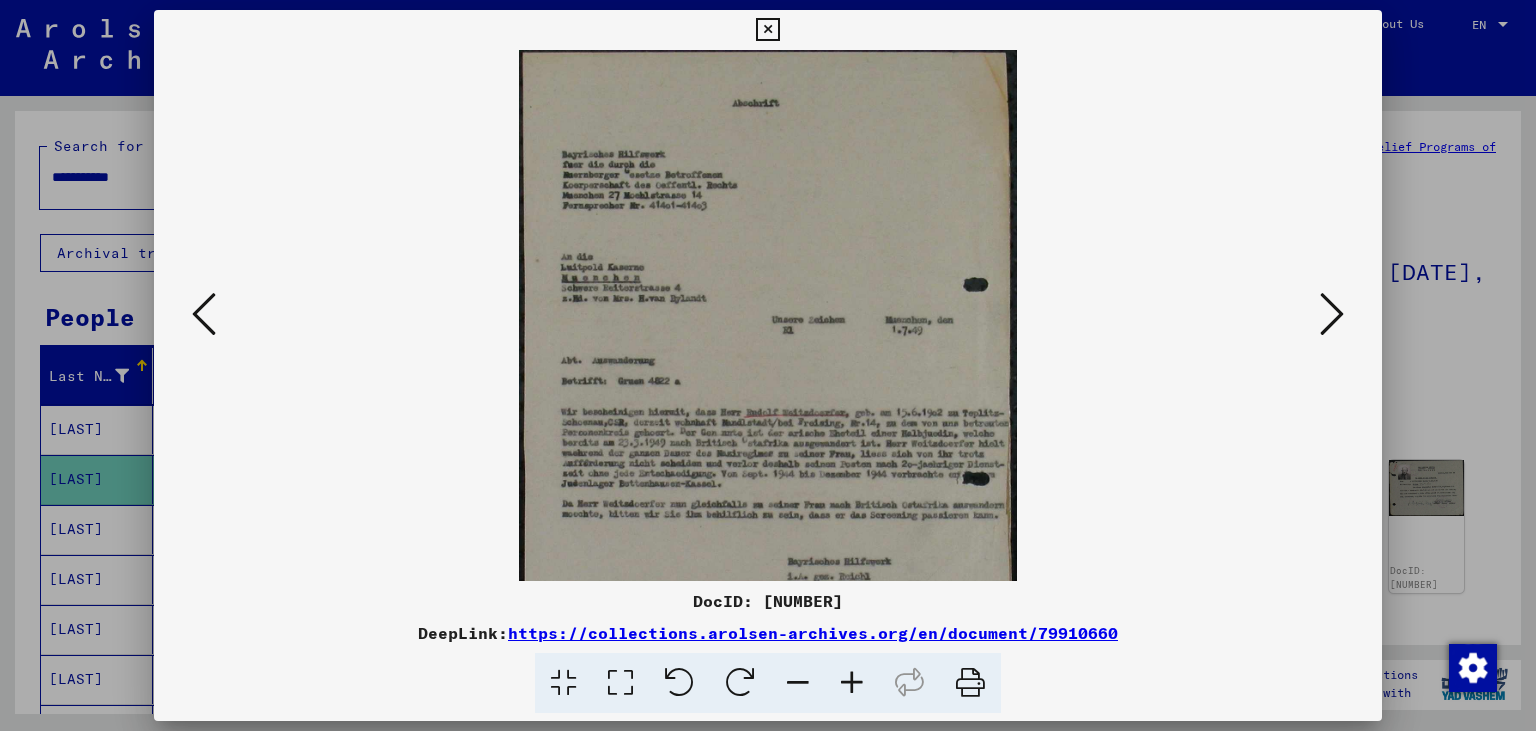 click at bounding box center (852, 683) 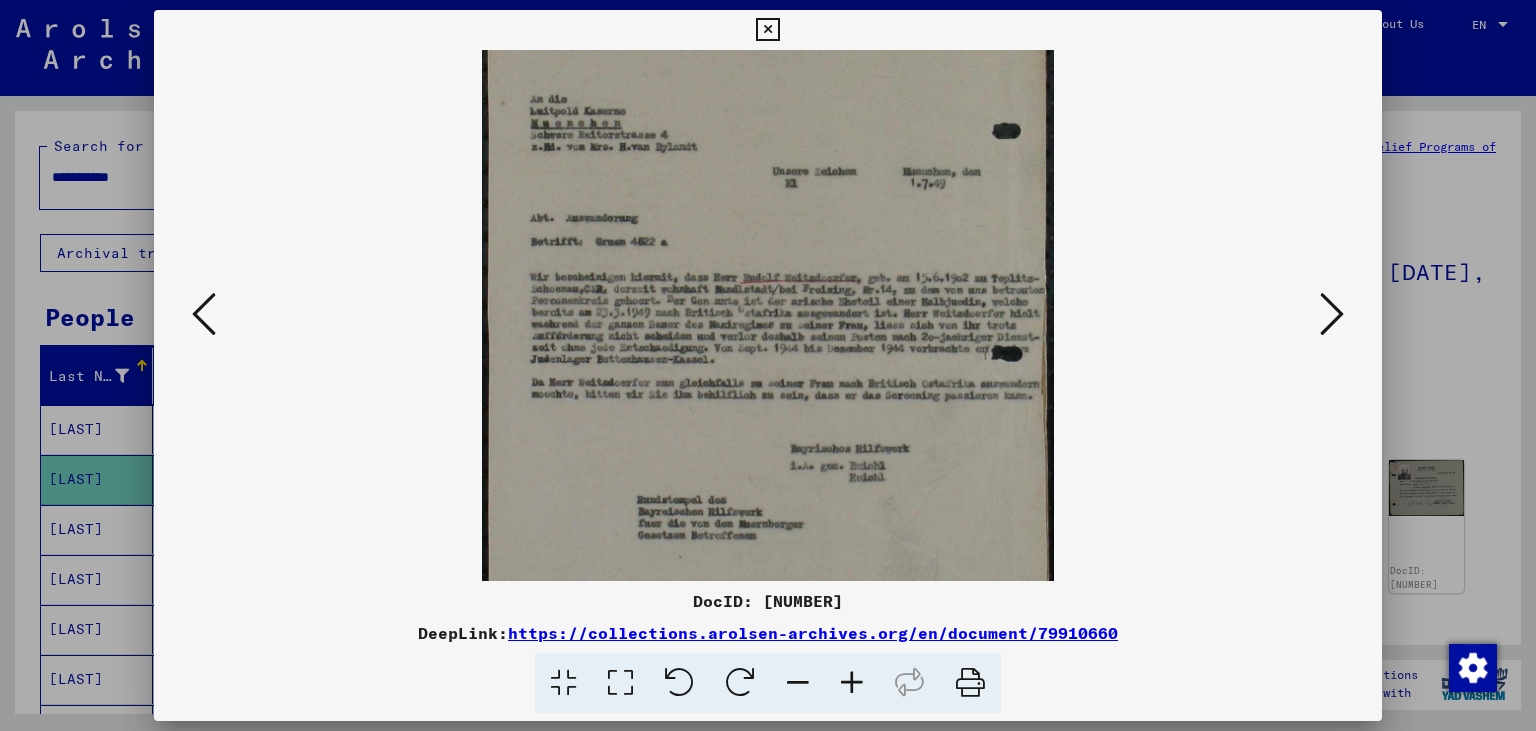 scroll, scrollTop: 191, scrollLeft: 0, axis: vertical 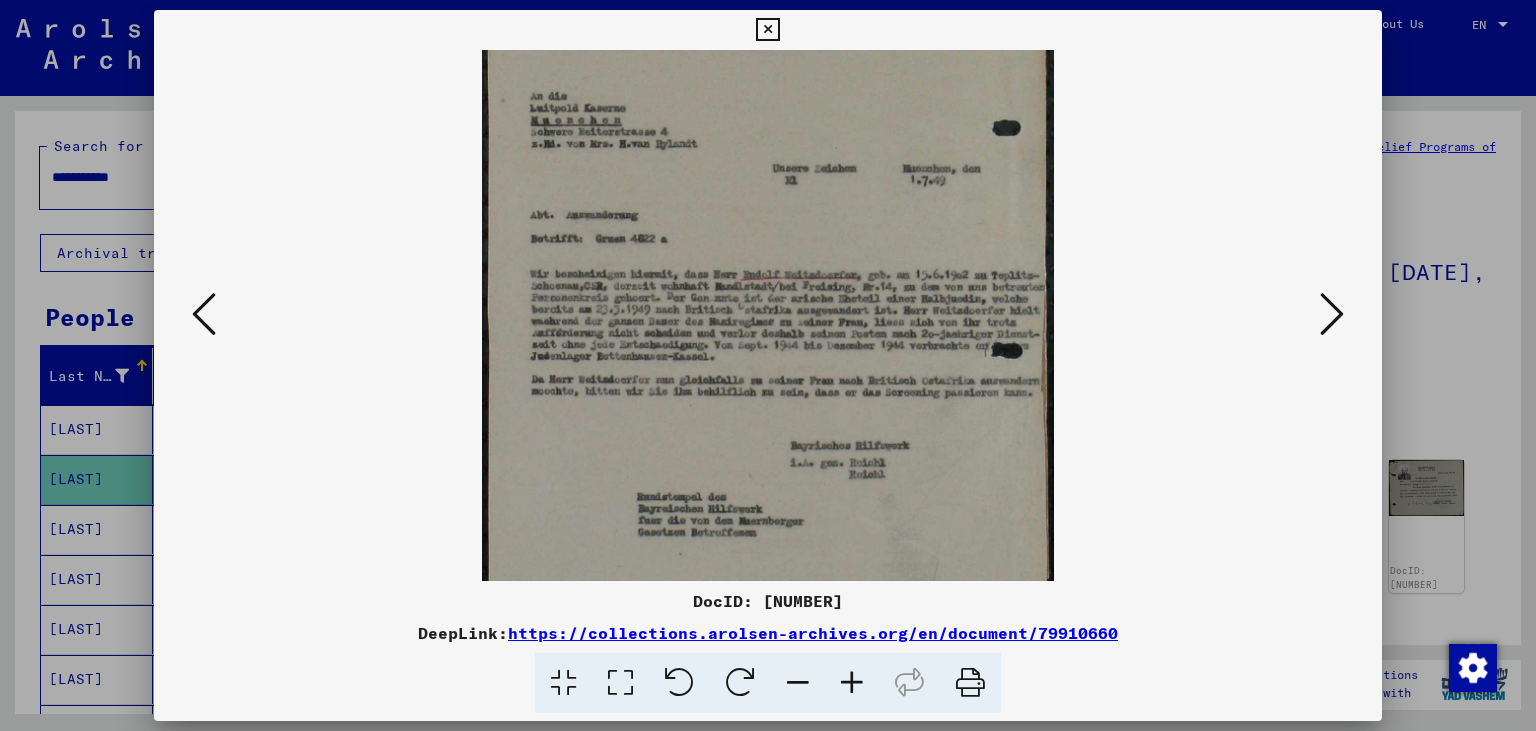 drag, startPoint x: 813, startPoint y: 514, endPoint x: 810, endPoint y: 326, distance: 188.02394 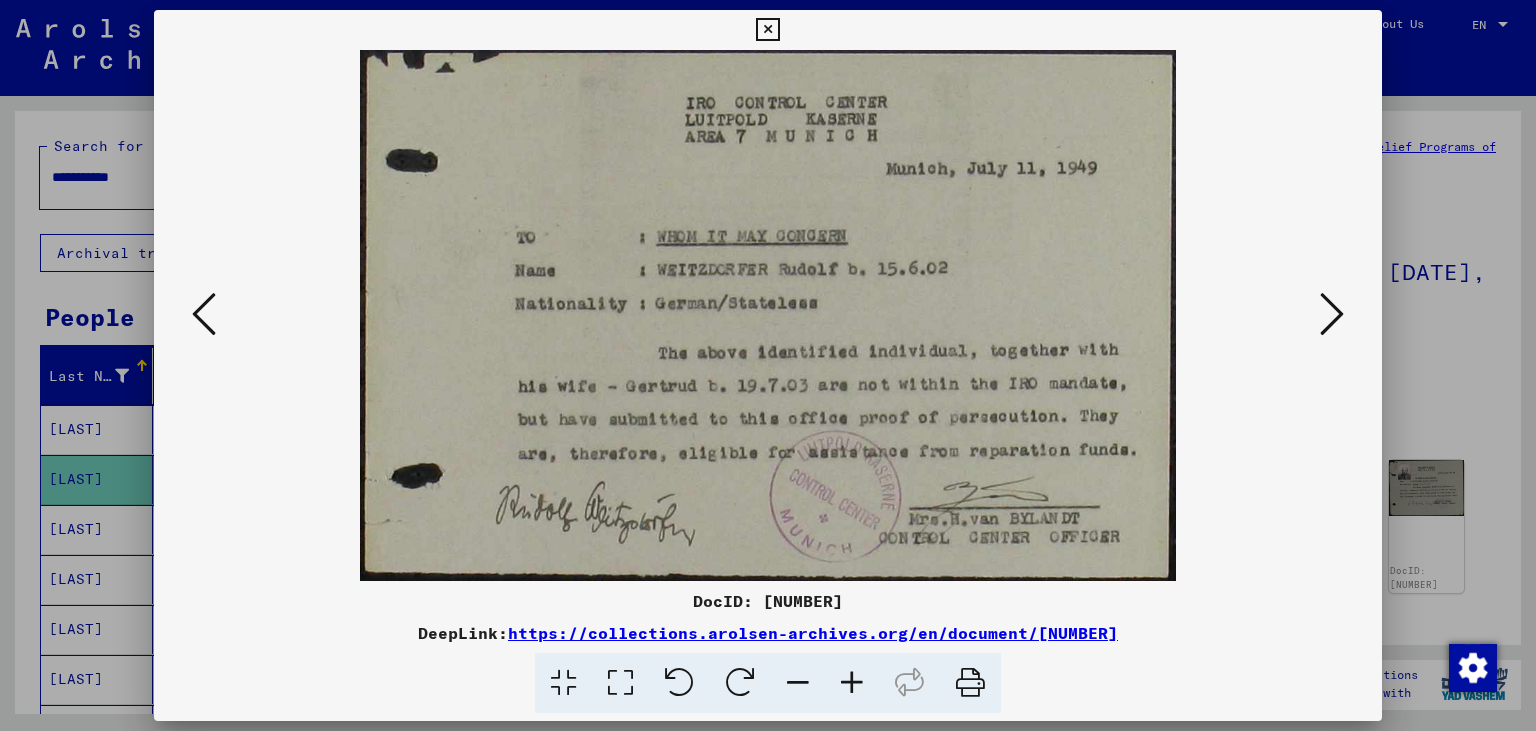 scroll, scrollTop: 0, scrollLeft: 0, axis: both 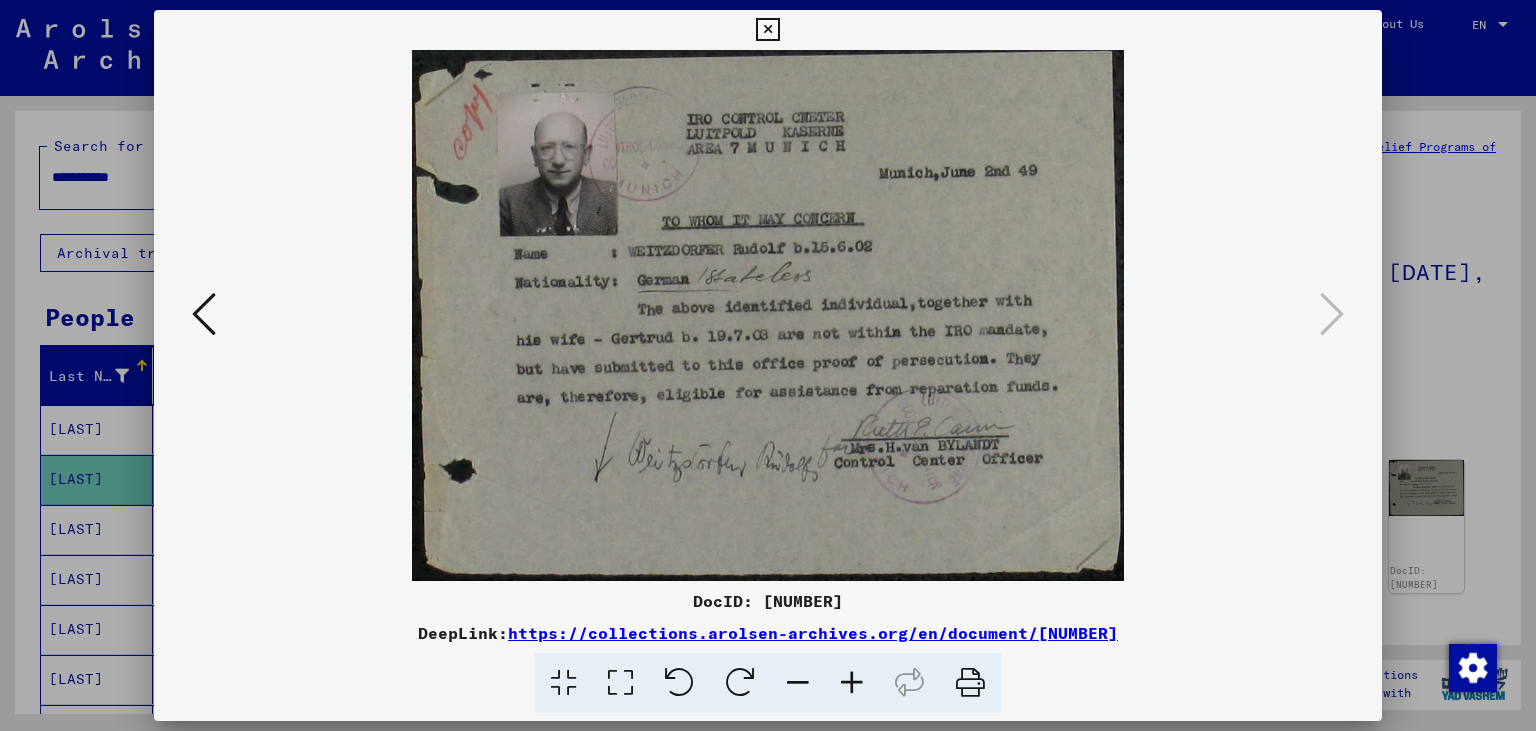click at bounding box center (767, 30) 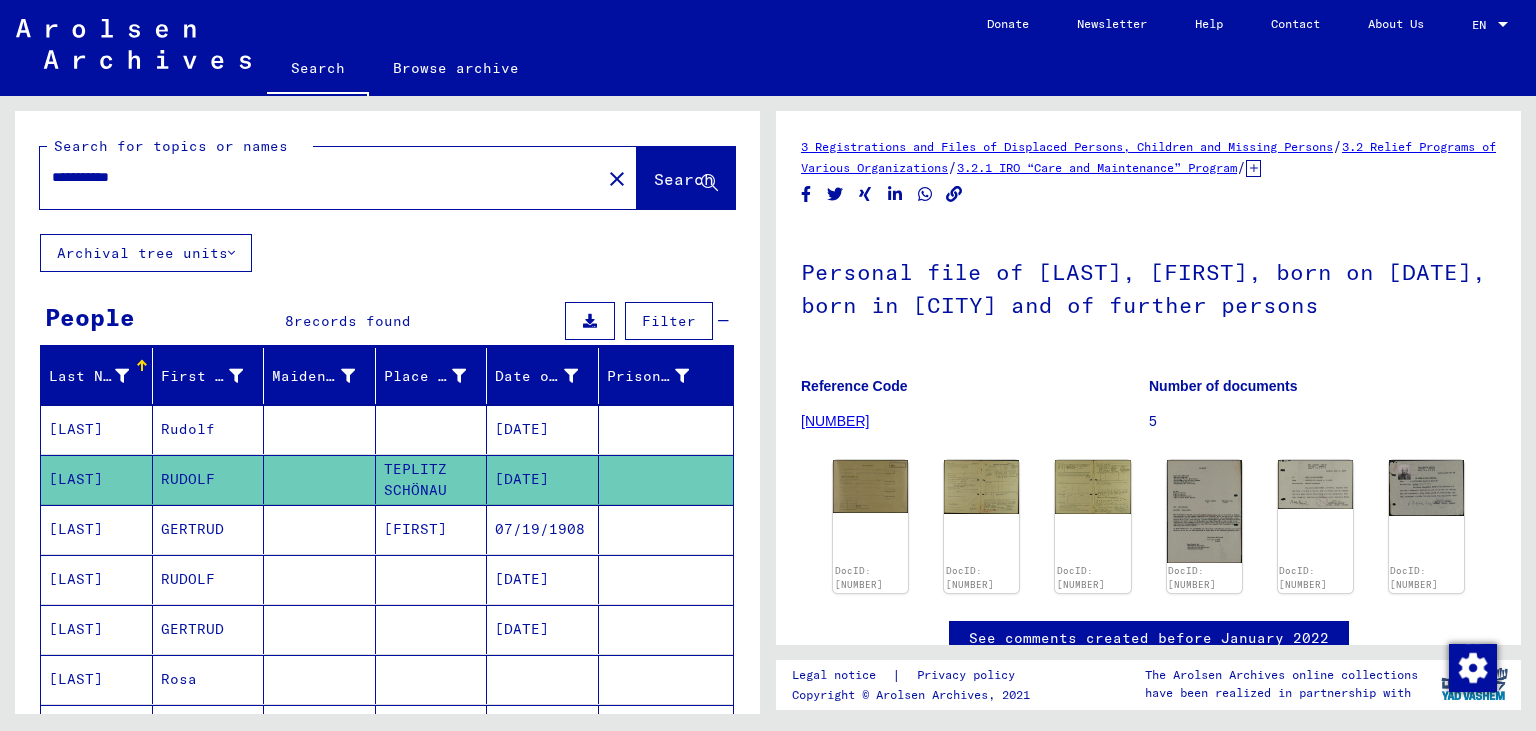 drag, startPoint x: 147, startPoint y: 182, endPoint x: 0, endPoint y: 161, distance: 148.49243 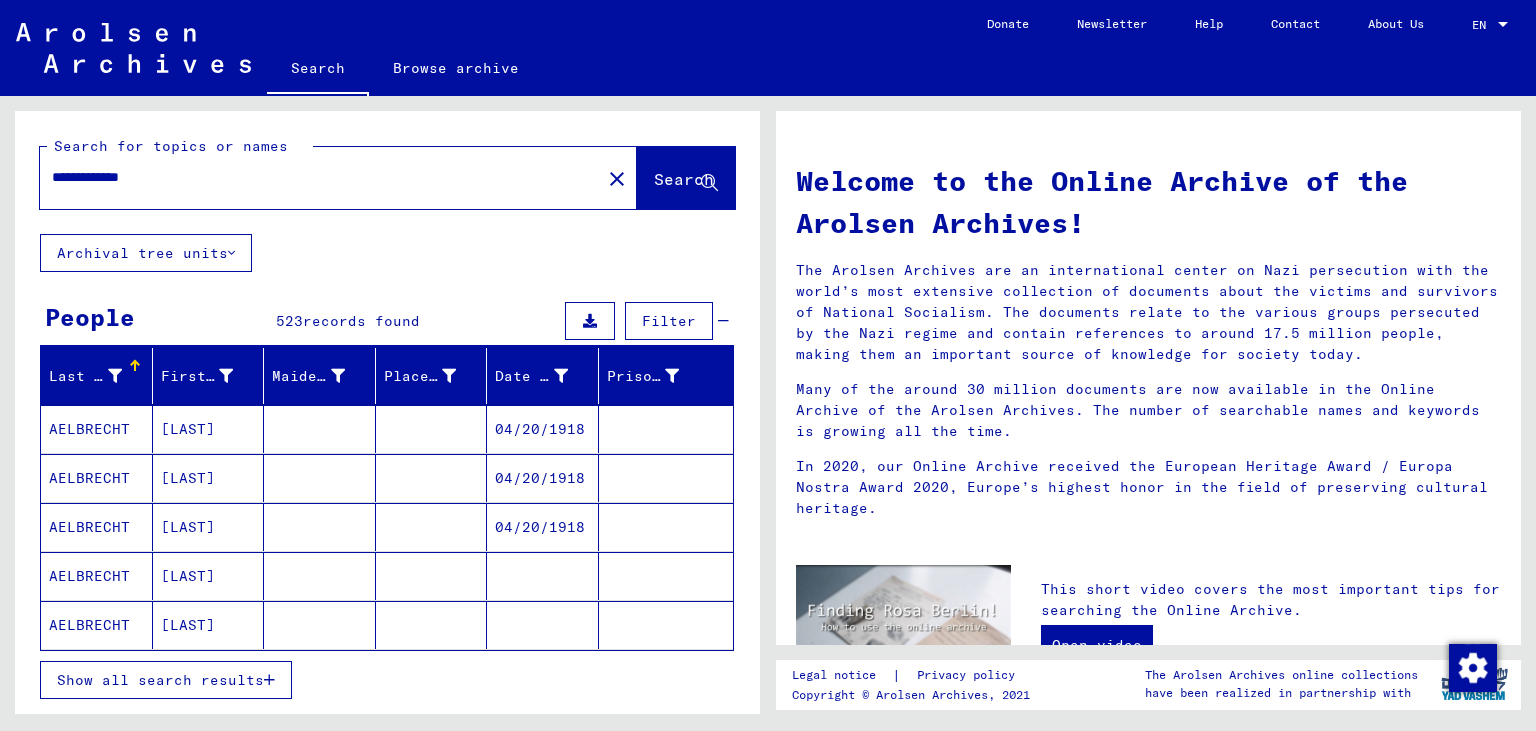 drag, startPoint x: 203, startPoint y: 175, endPoint x: 0, endPoint y: 170, distance: 203.06157 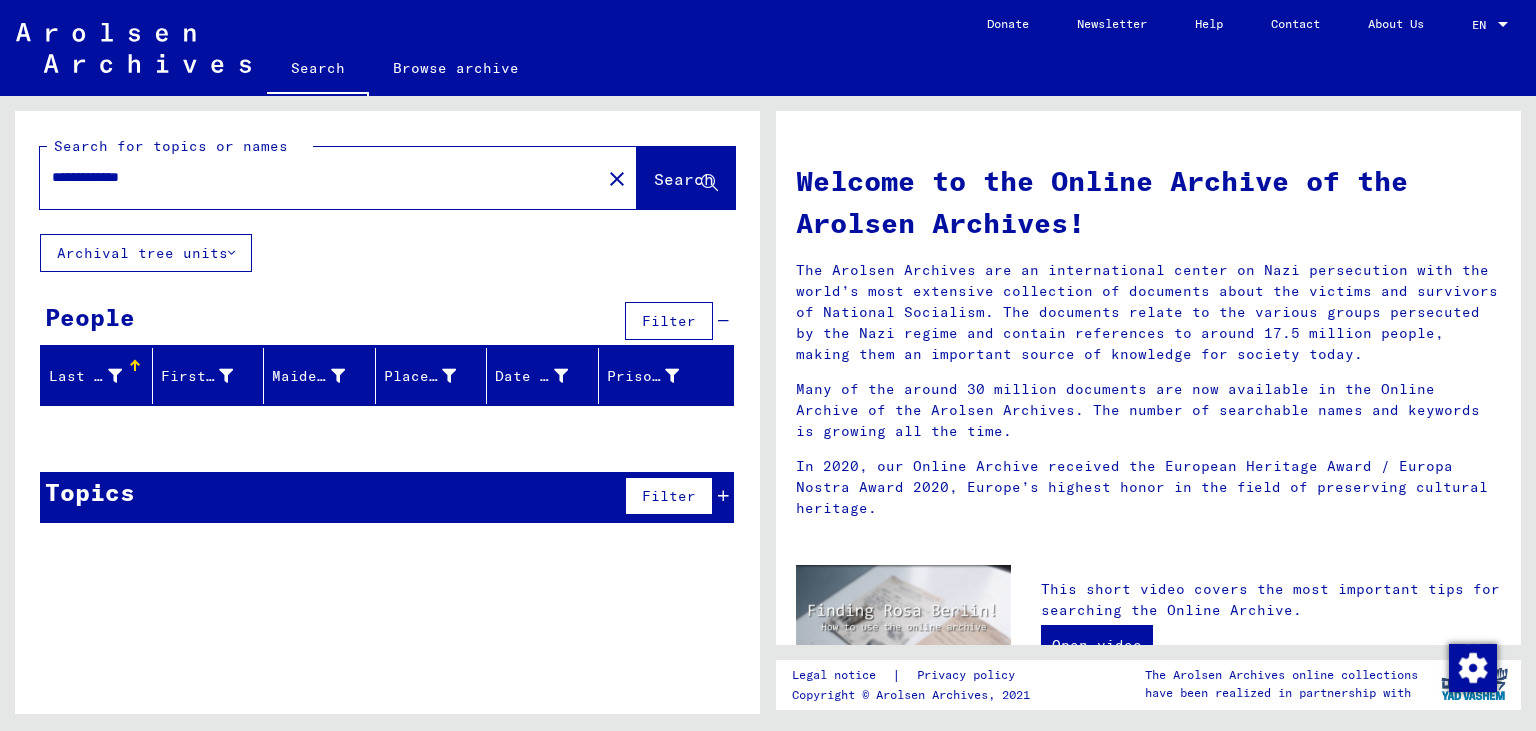 drag, startPoint x: 272, startPoint y: 172, endPoint x: 0, endPoint y: 156, distance: 272.47018 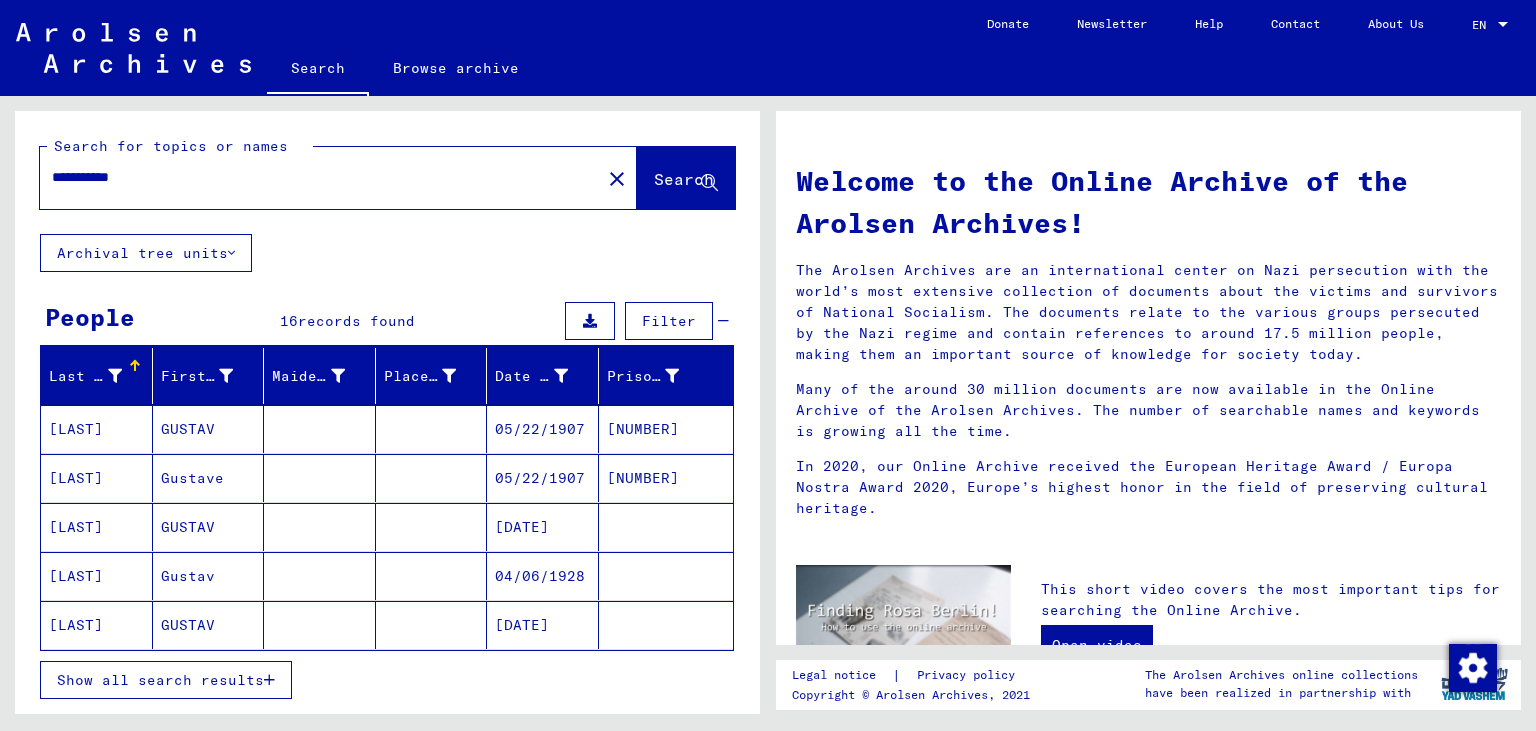 click on "05/22/1907" at bounding box center (543, 478) 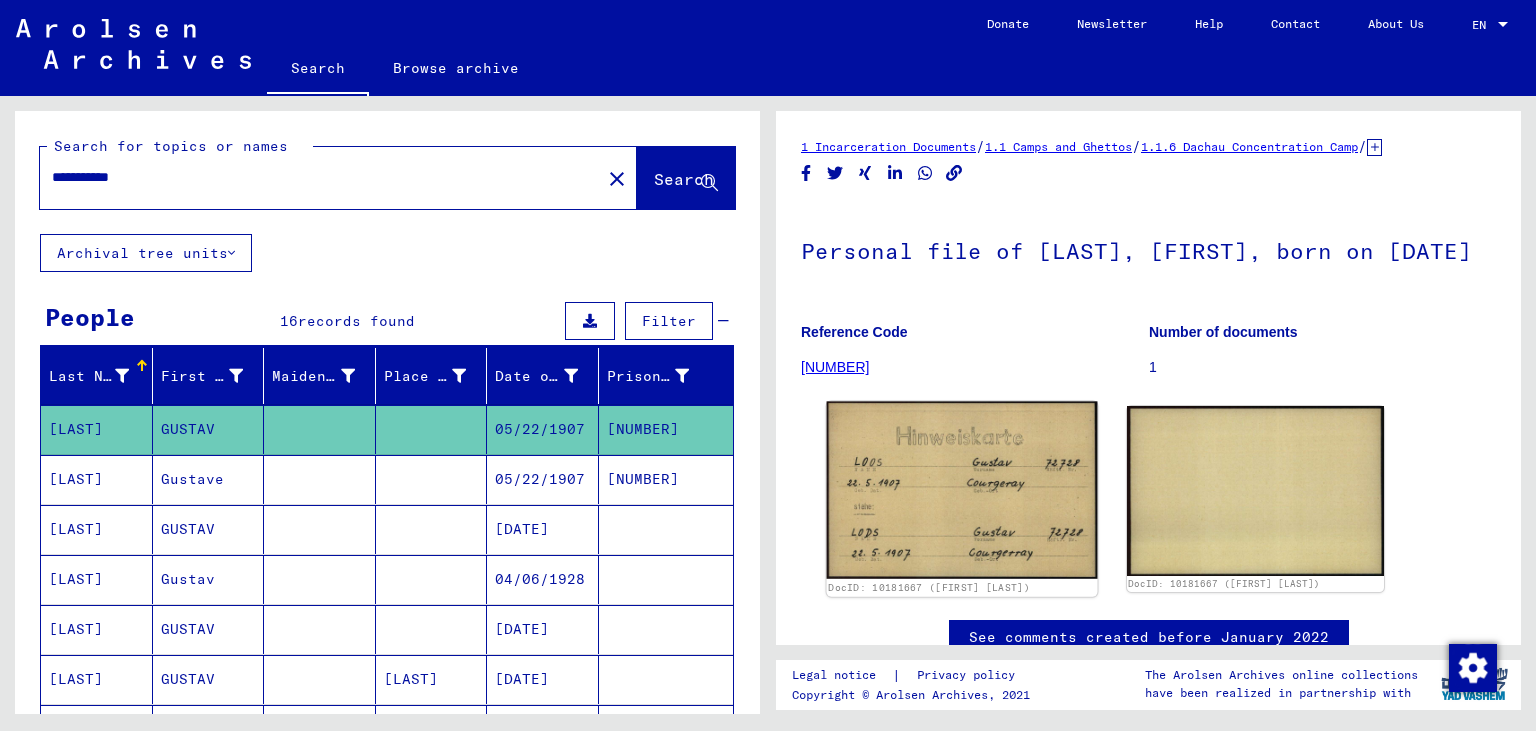 click 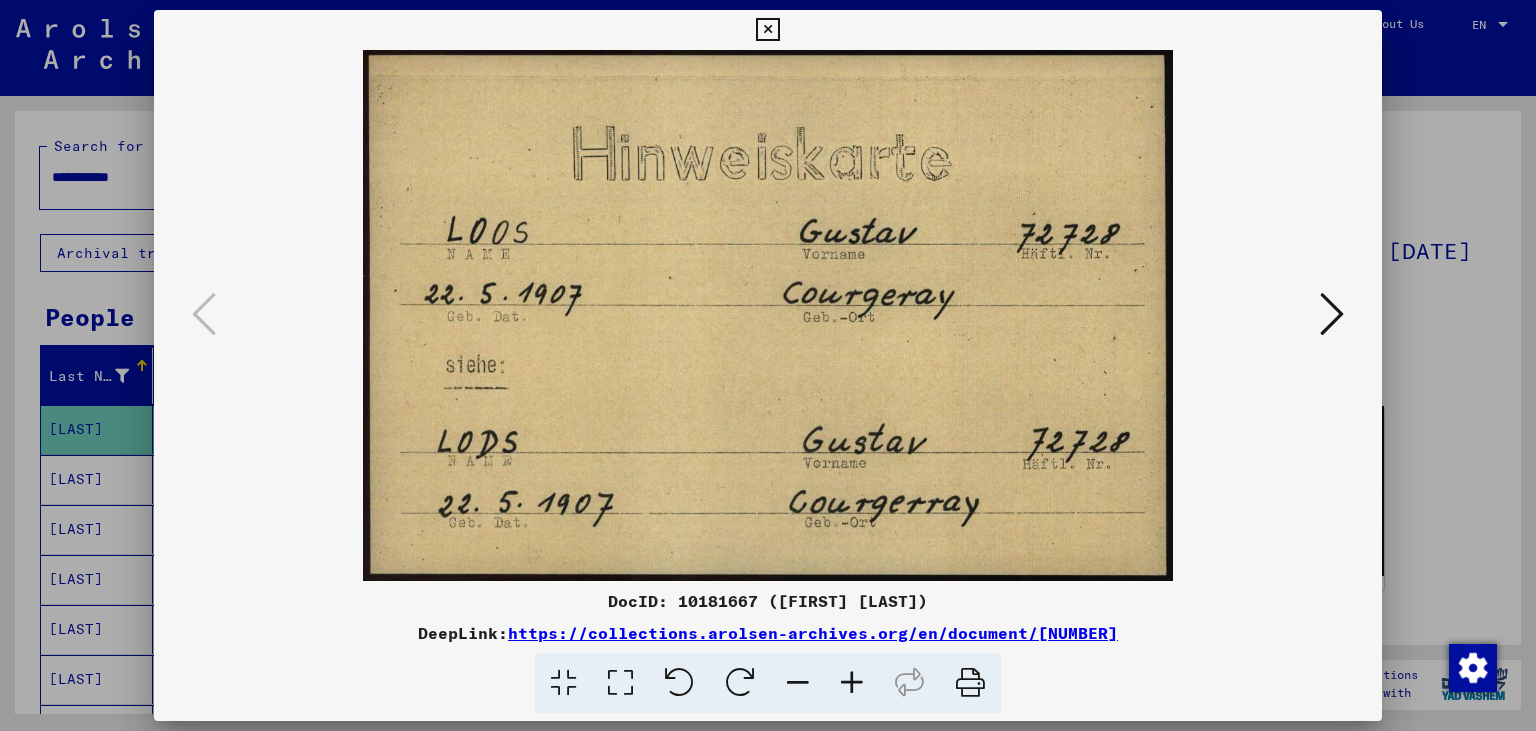click at bounding box center [1332, 314] 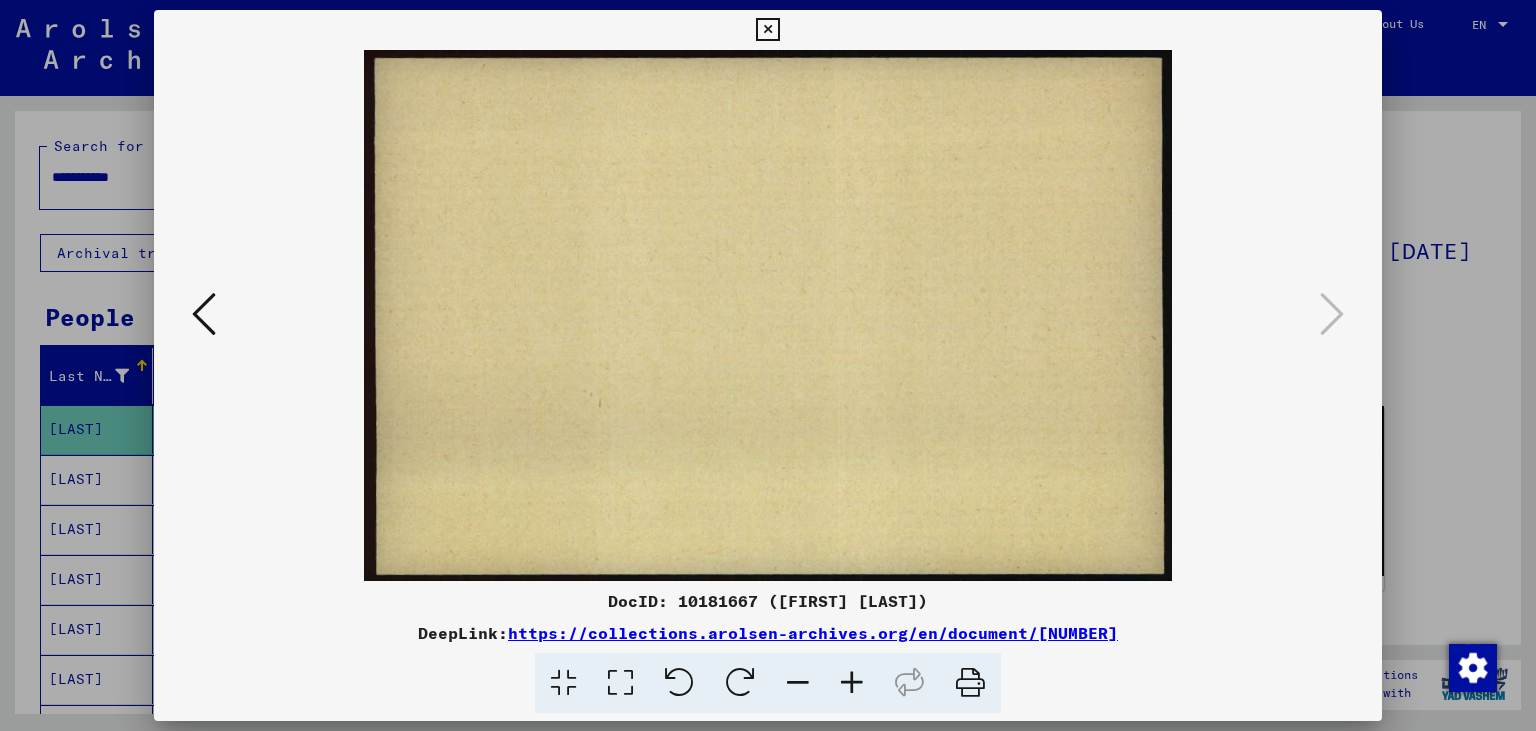 drag, startPoint x: 1371, startPoint y: 32, endPoint x: 1360, endPoint y: 39, distance: 13.038404 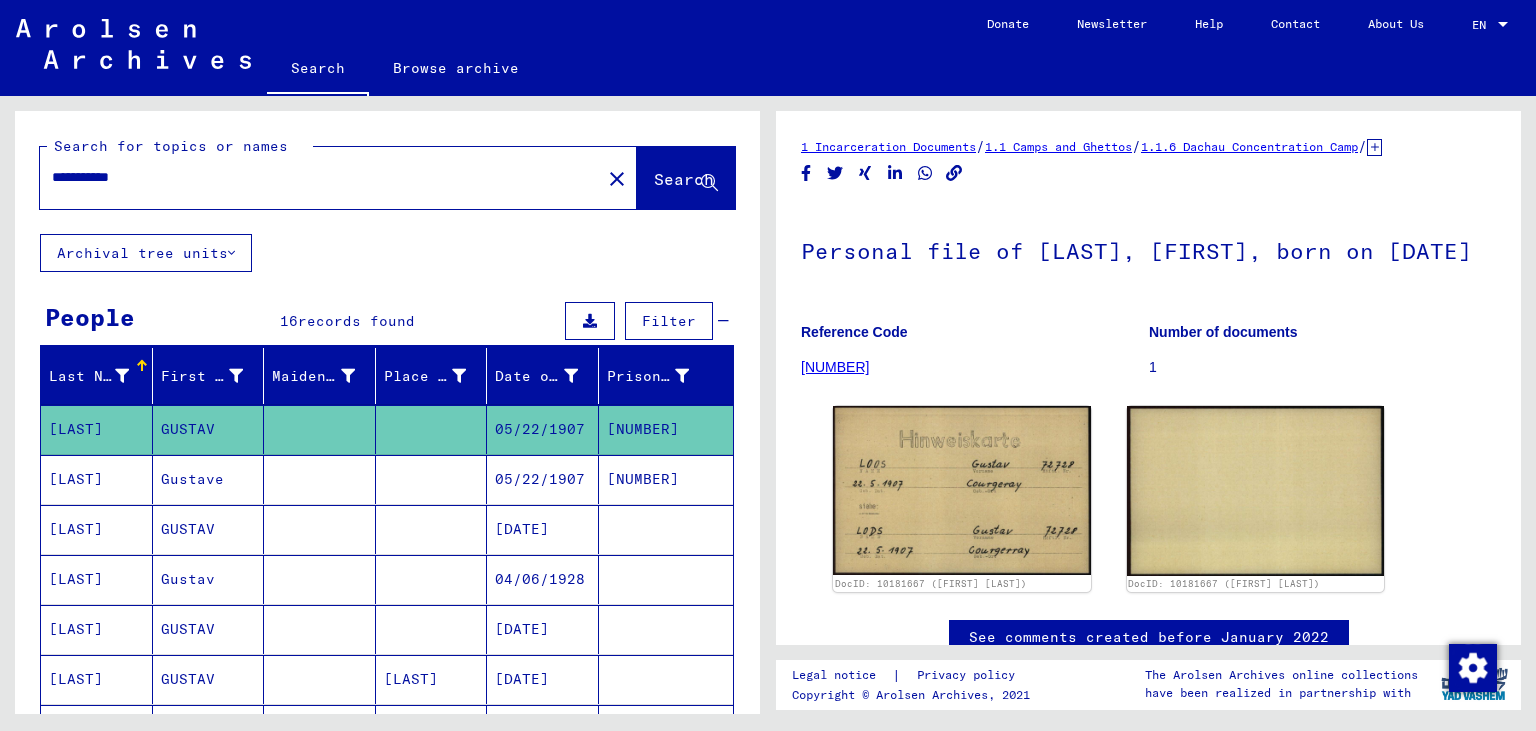 click on "05/22/1907" at bounding box center [543, 529] 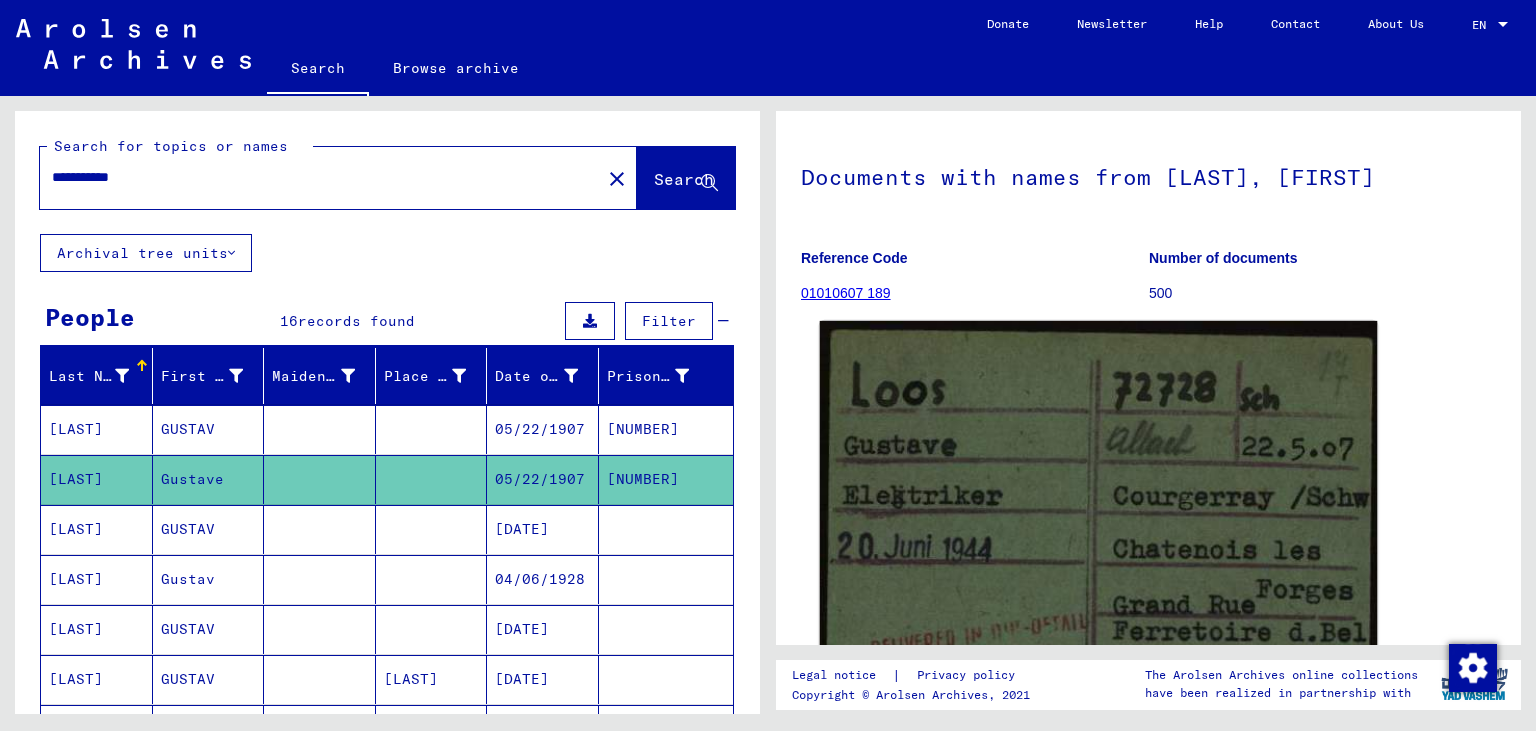 scroll, scrollTop: 110, scrollLeft: 0, axis: vertical 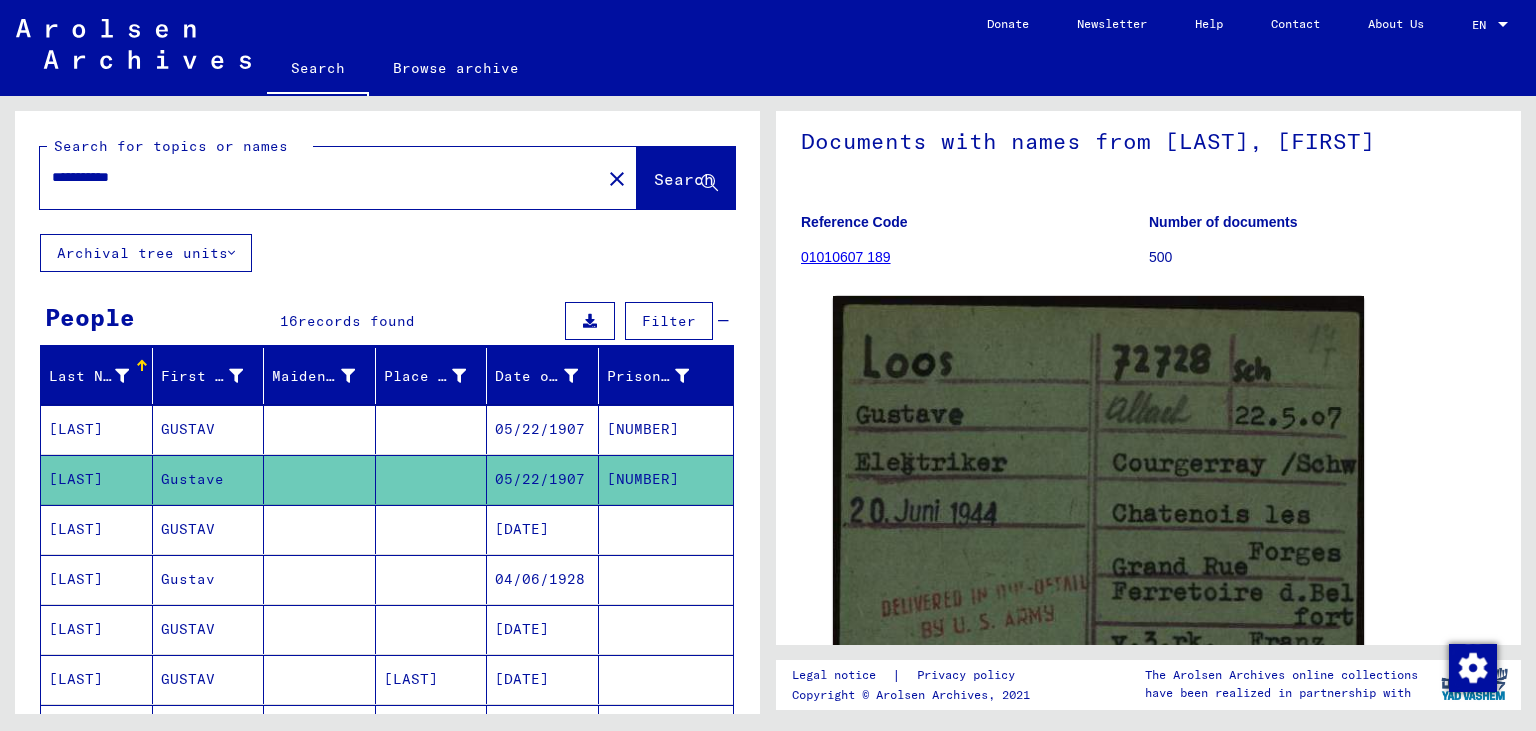click on "[DATE]" at bounding box center (543, 579) 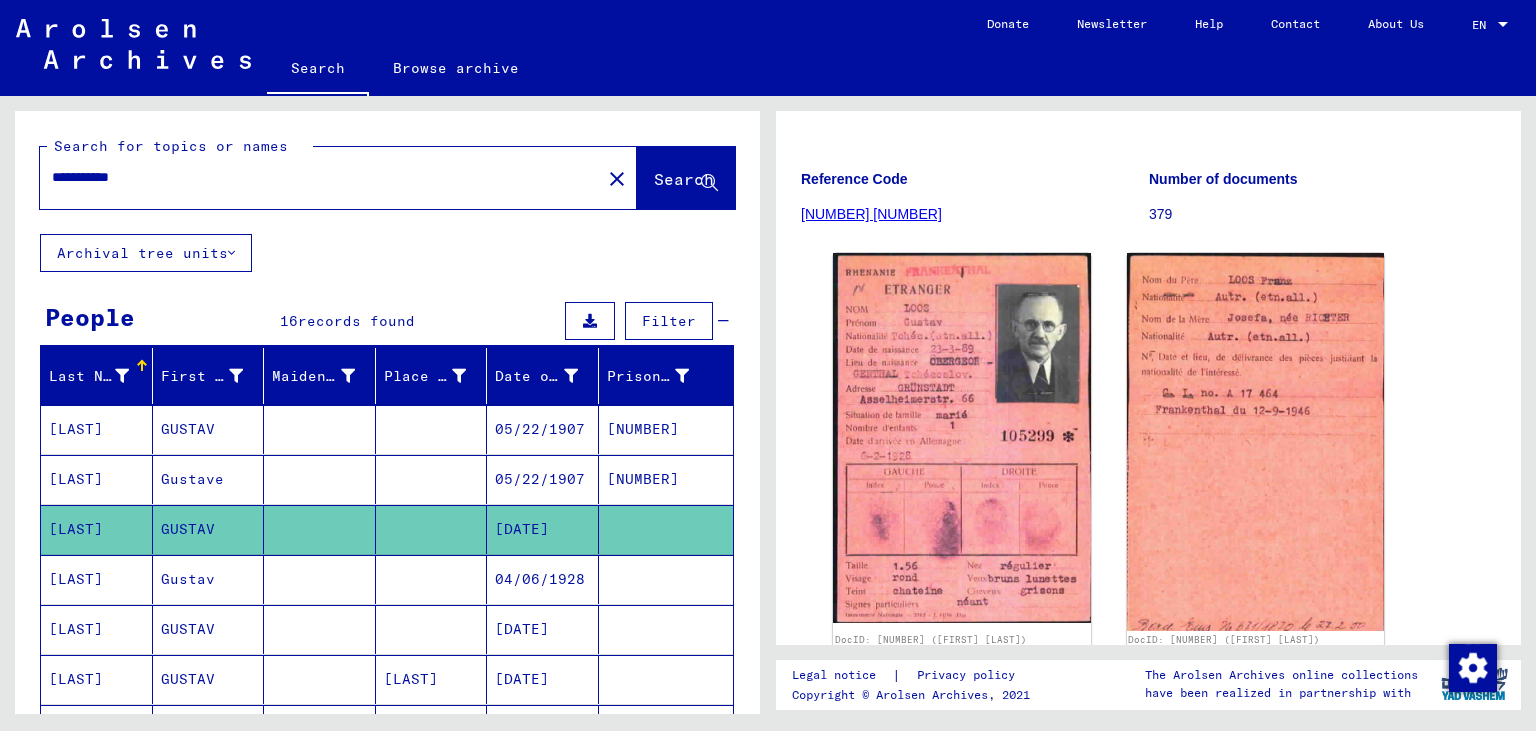 scroll, scrollTop: 220, scrollLeft: 0, axis: vertical 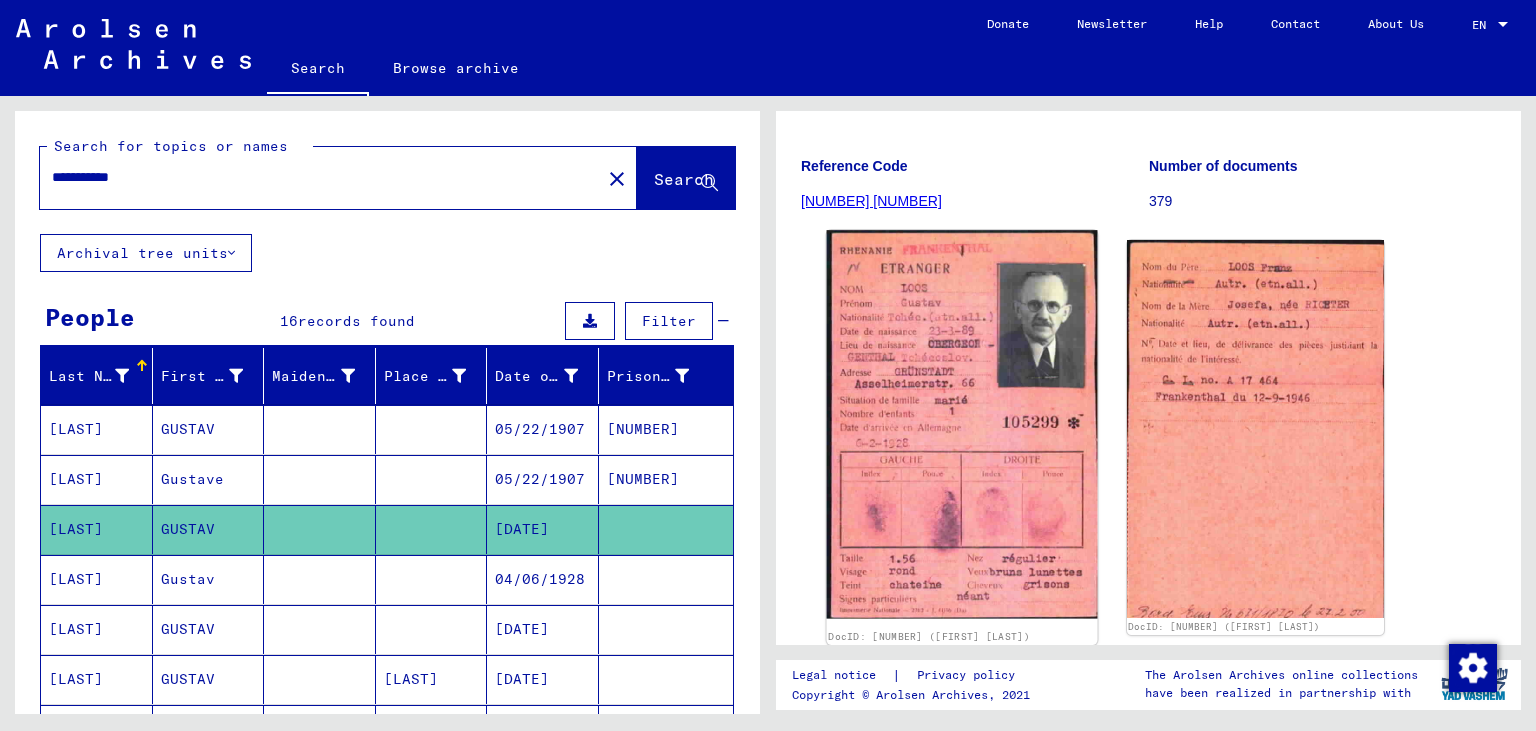 click 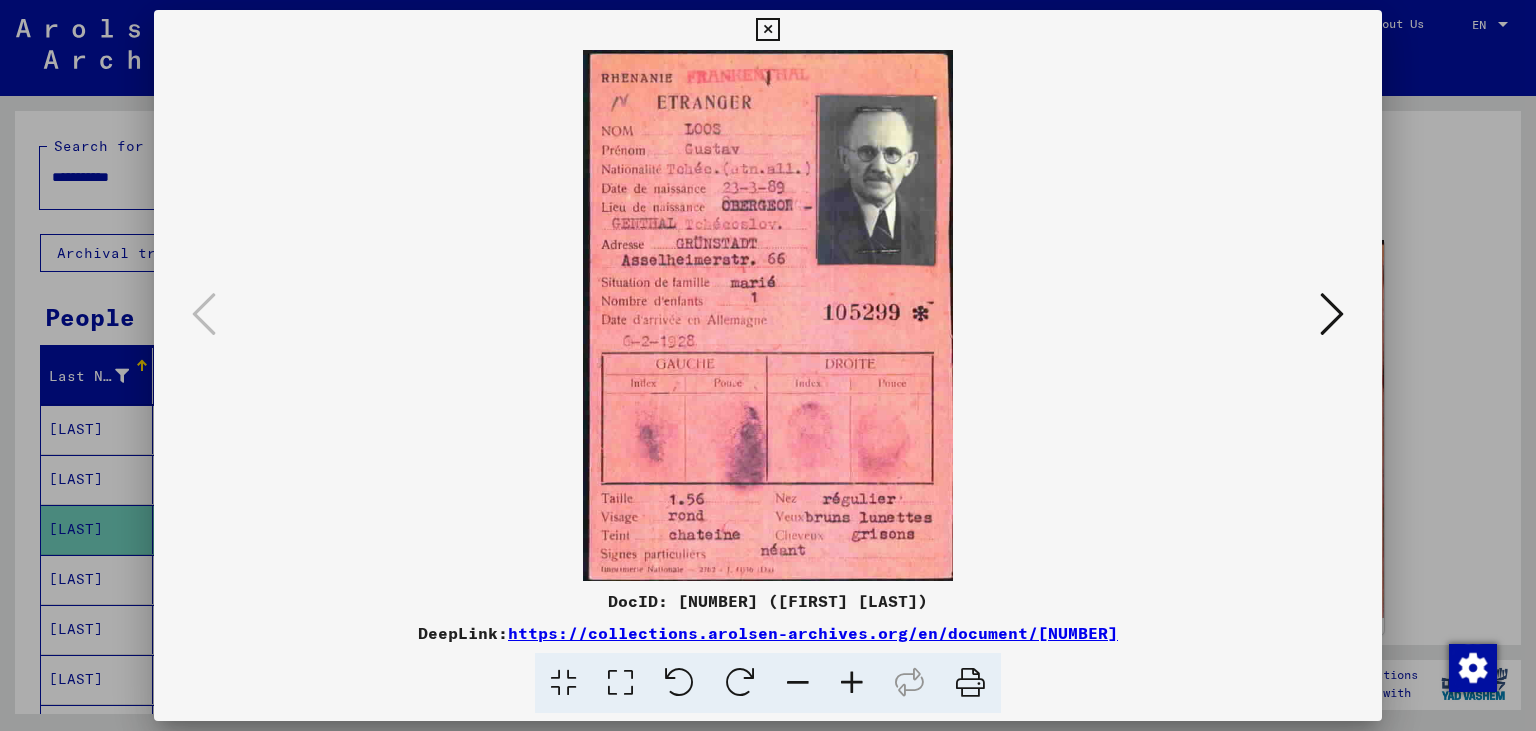 click at bounding box center [1332, 314] 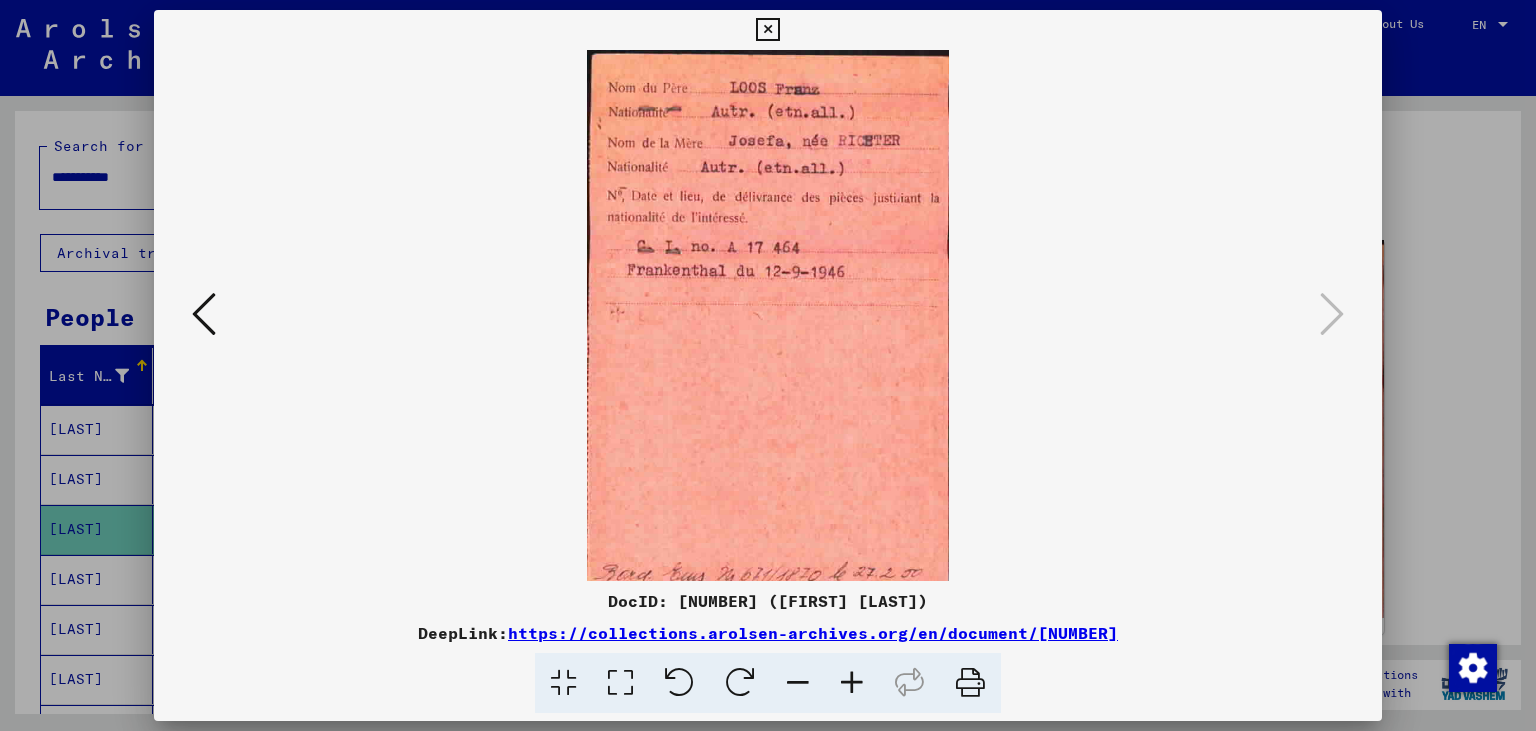 click at bounding box center [767, 30] 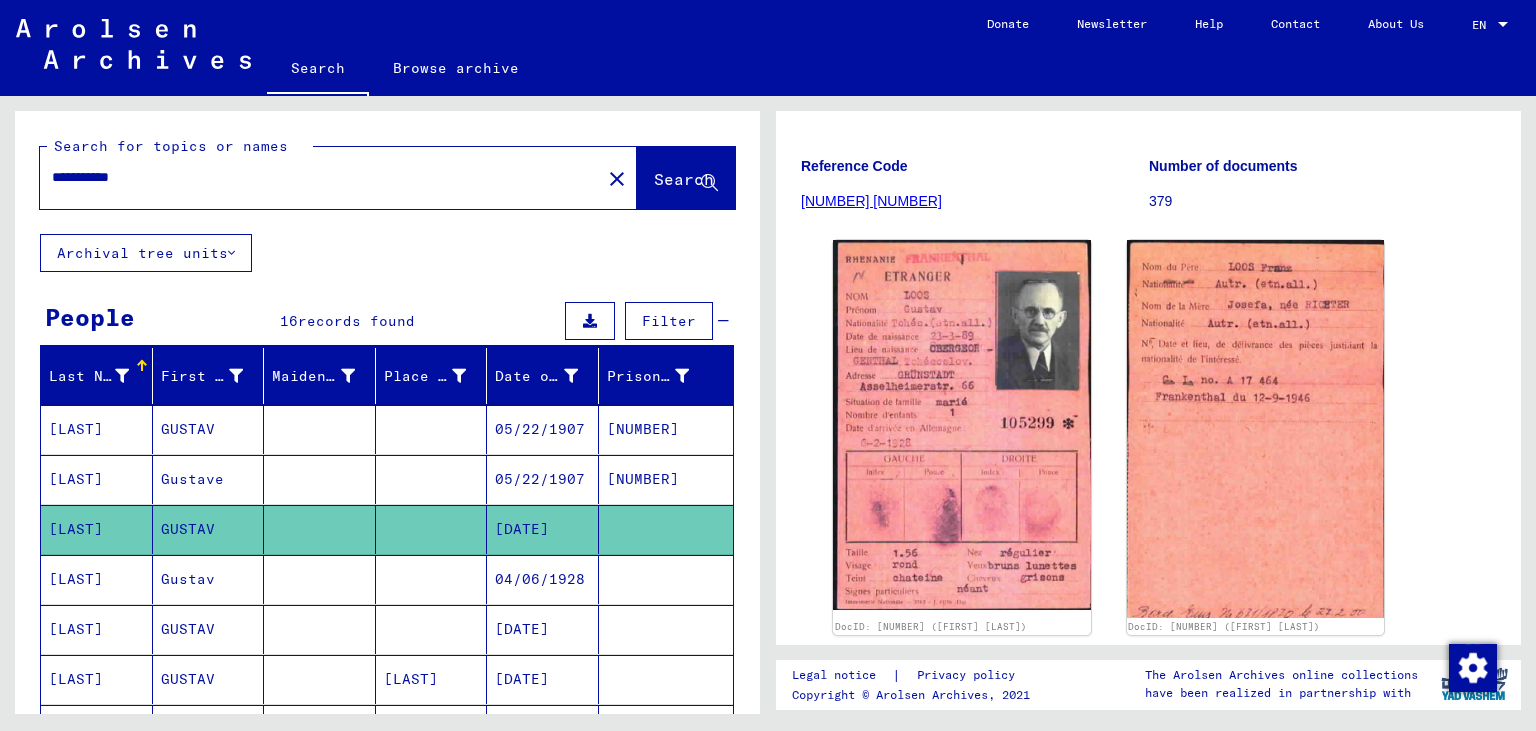click on "[DATE]" at bounding box center [543, 679] 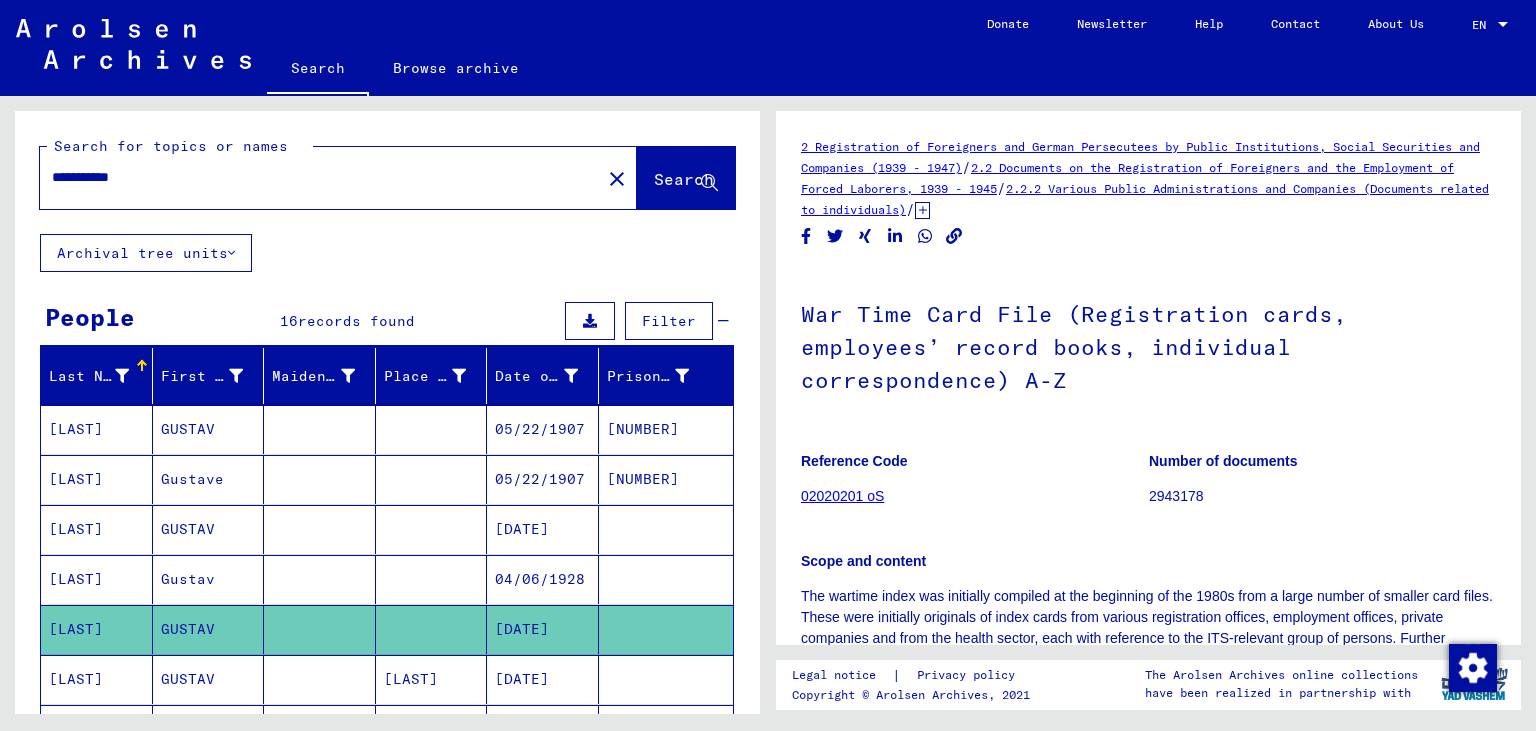scroll, scrollTop: 441, scrollLeft: 0, axis: vertical 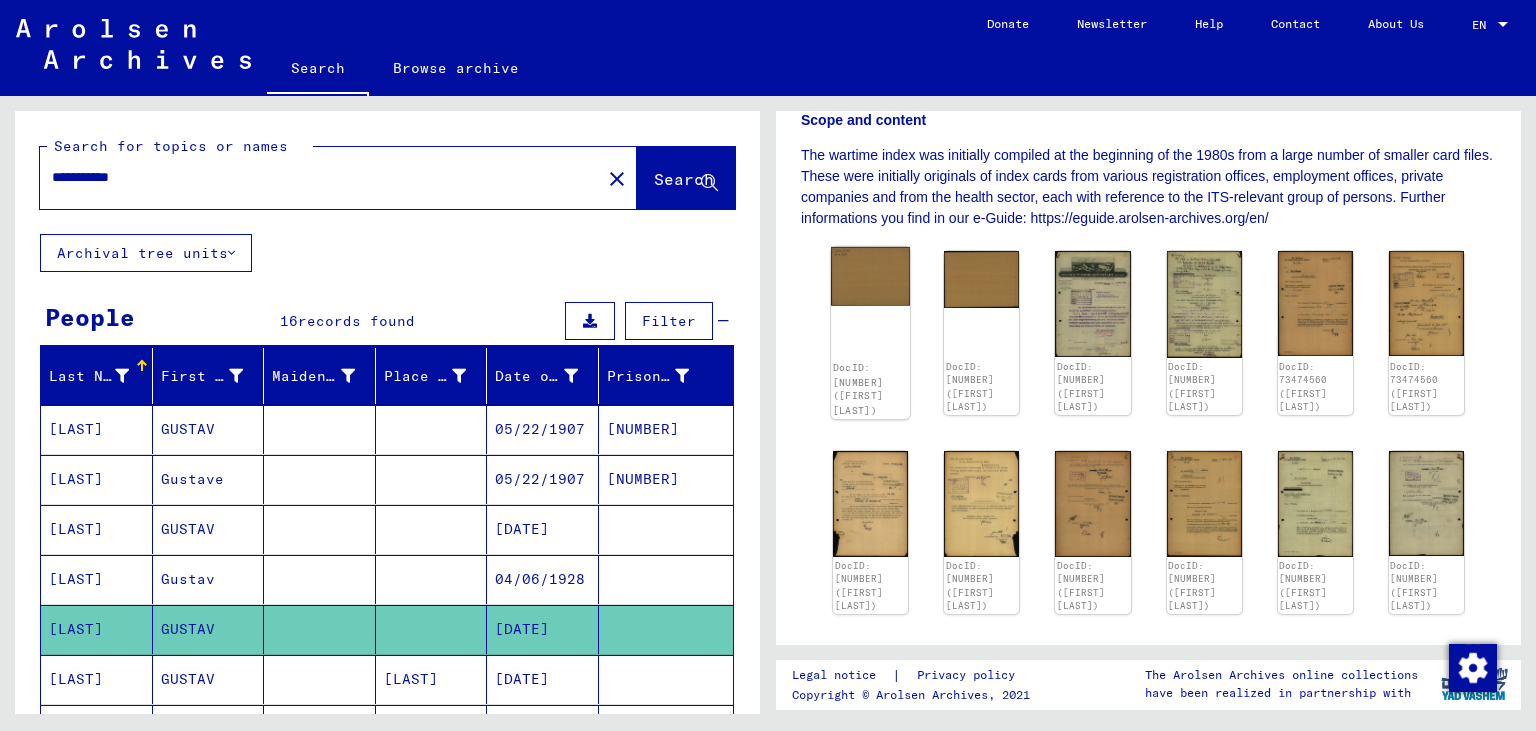 click 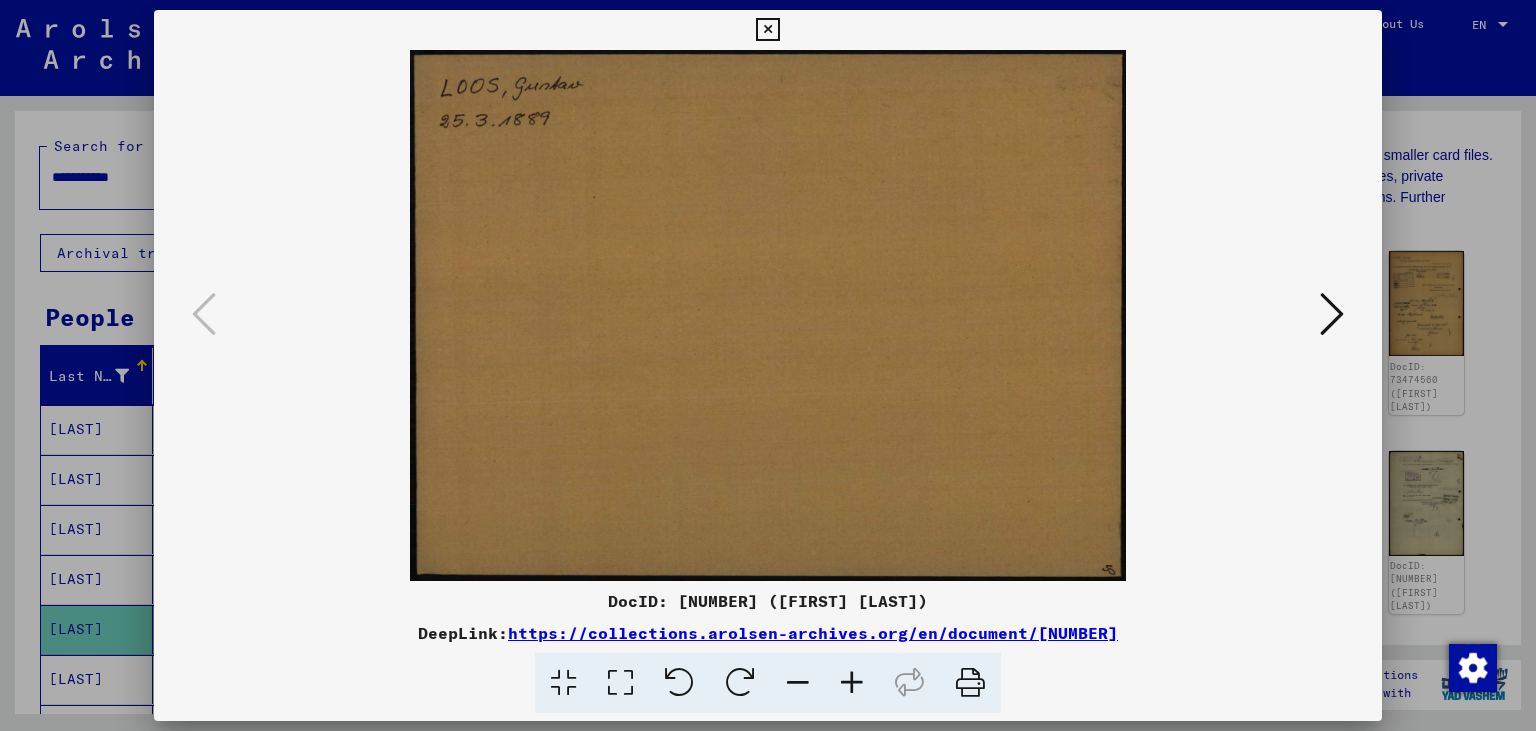 click at bounding box center [1332, 314] 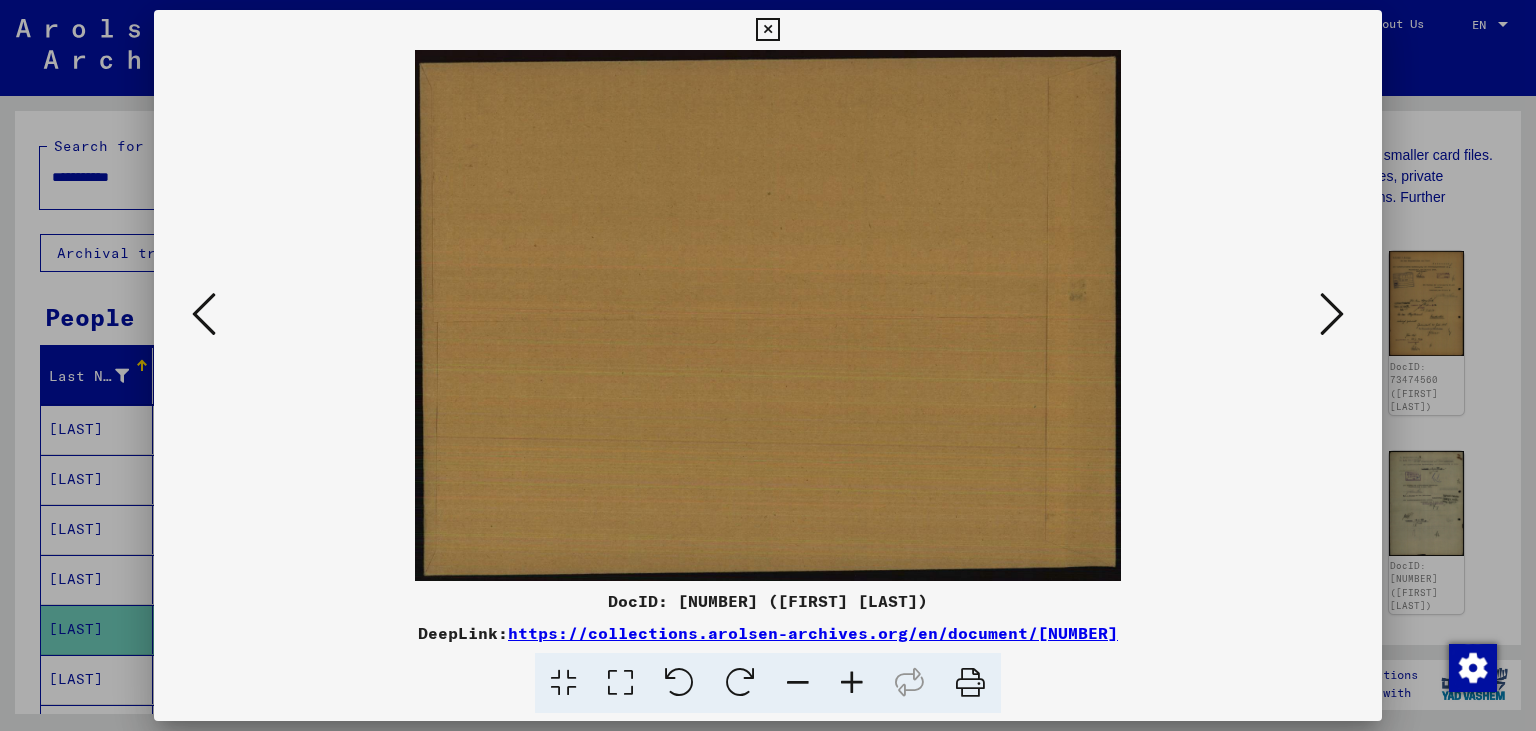 click at bounding box center [1332, 314] 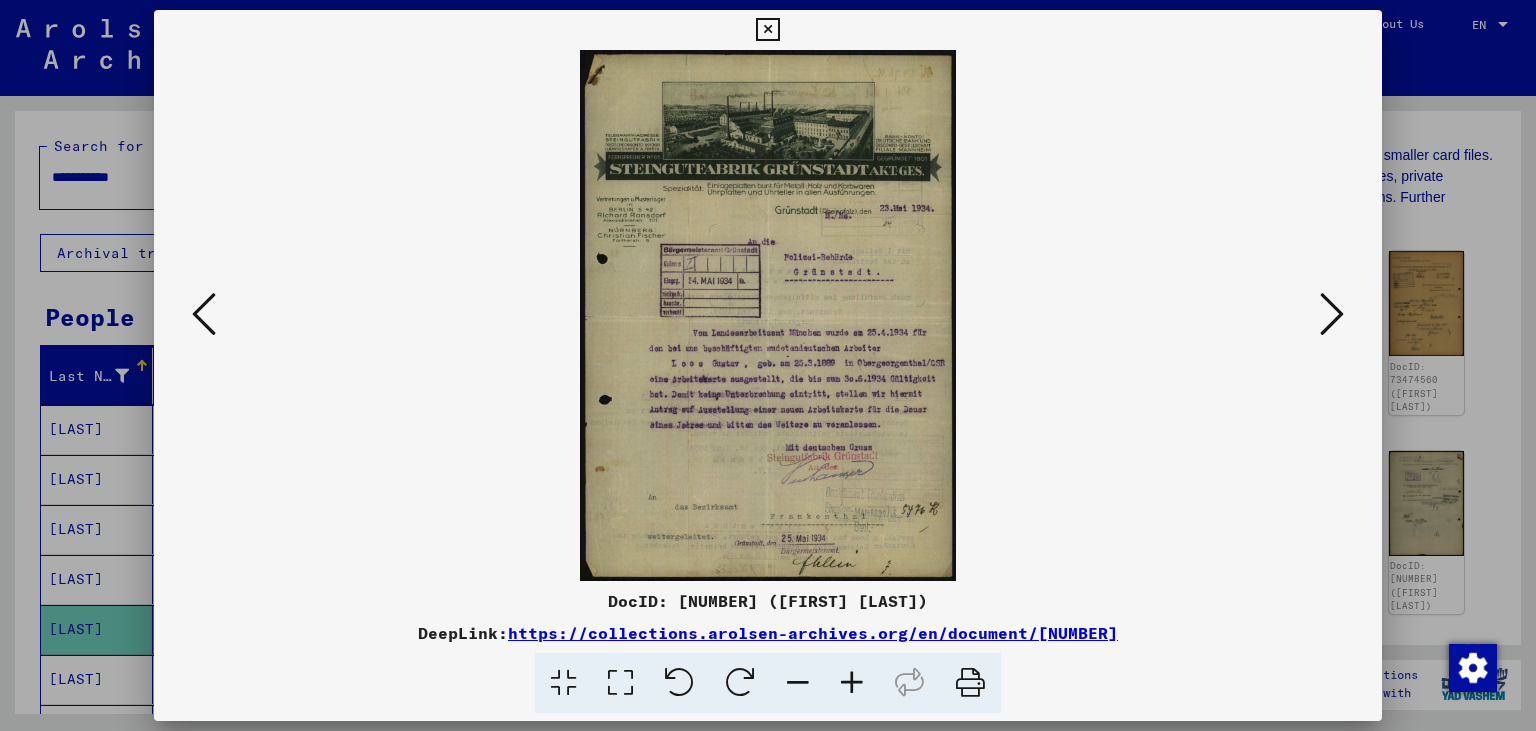 click at bounding box center (1332, 314) 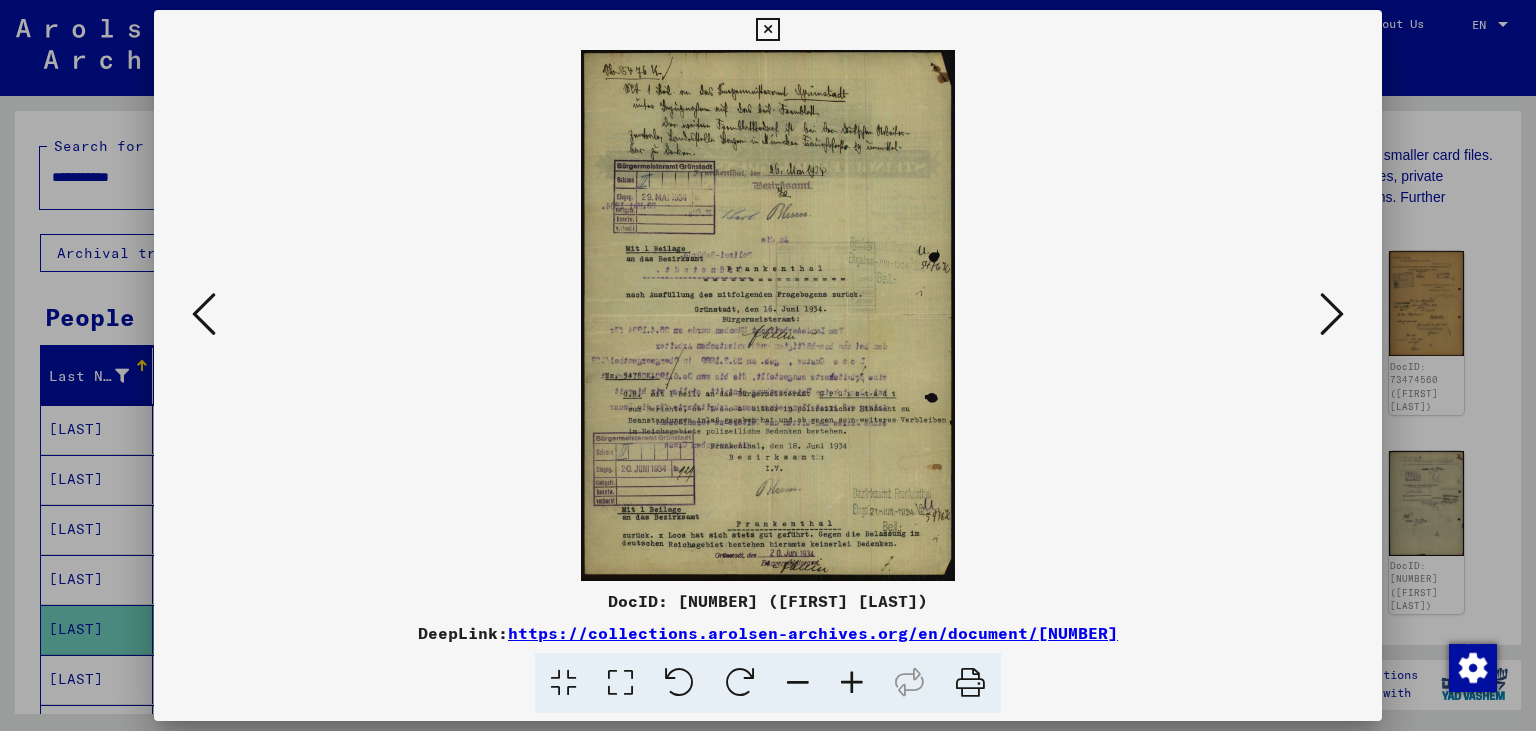 click at bounding box center (1332, 314) 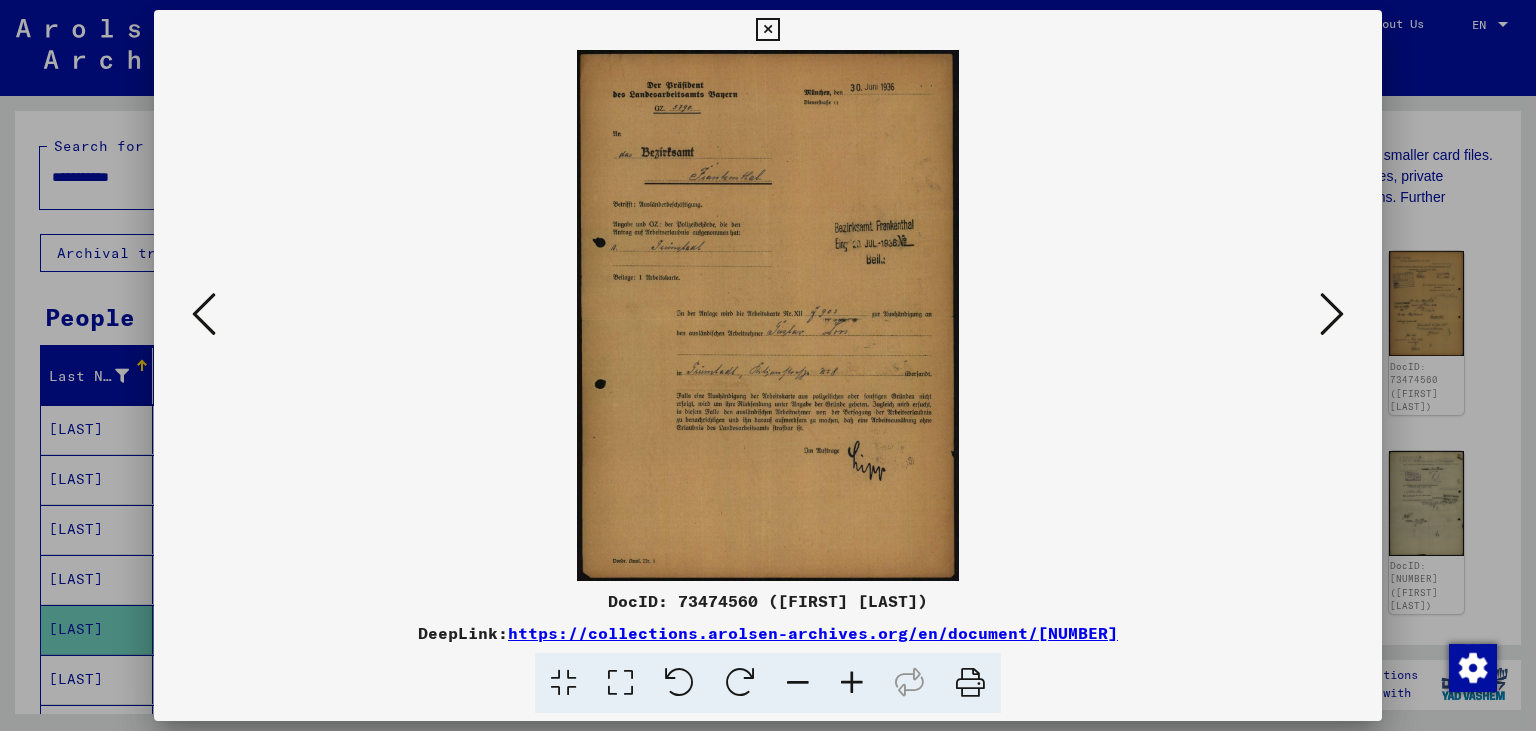 click at bounding box center [1332, 314] 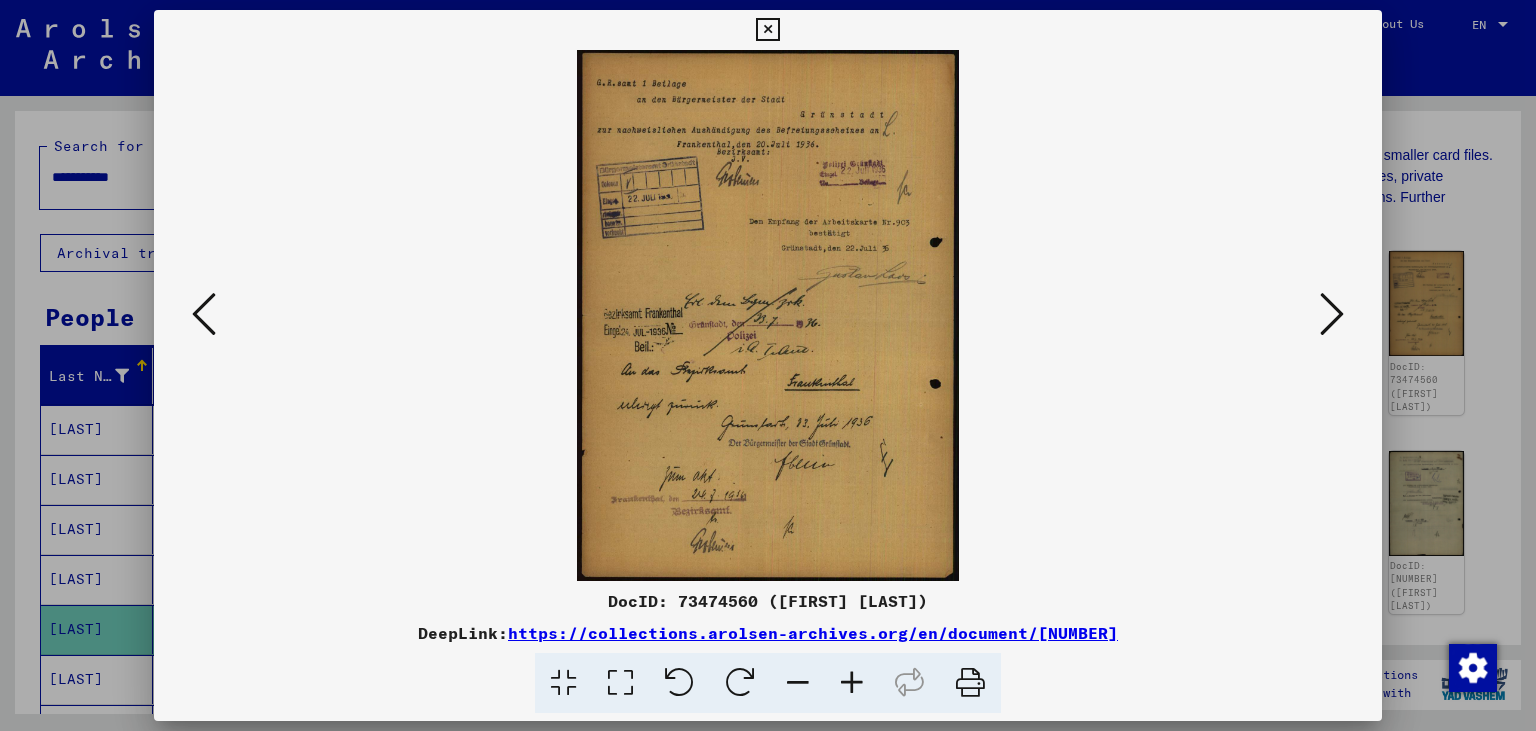 click at bounding box center (1332, 314) 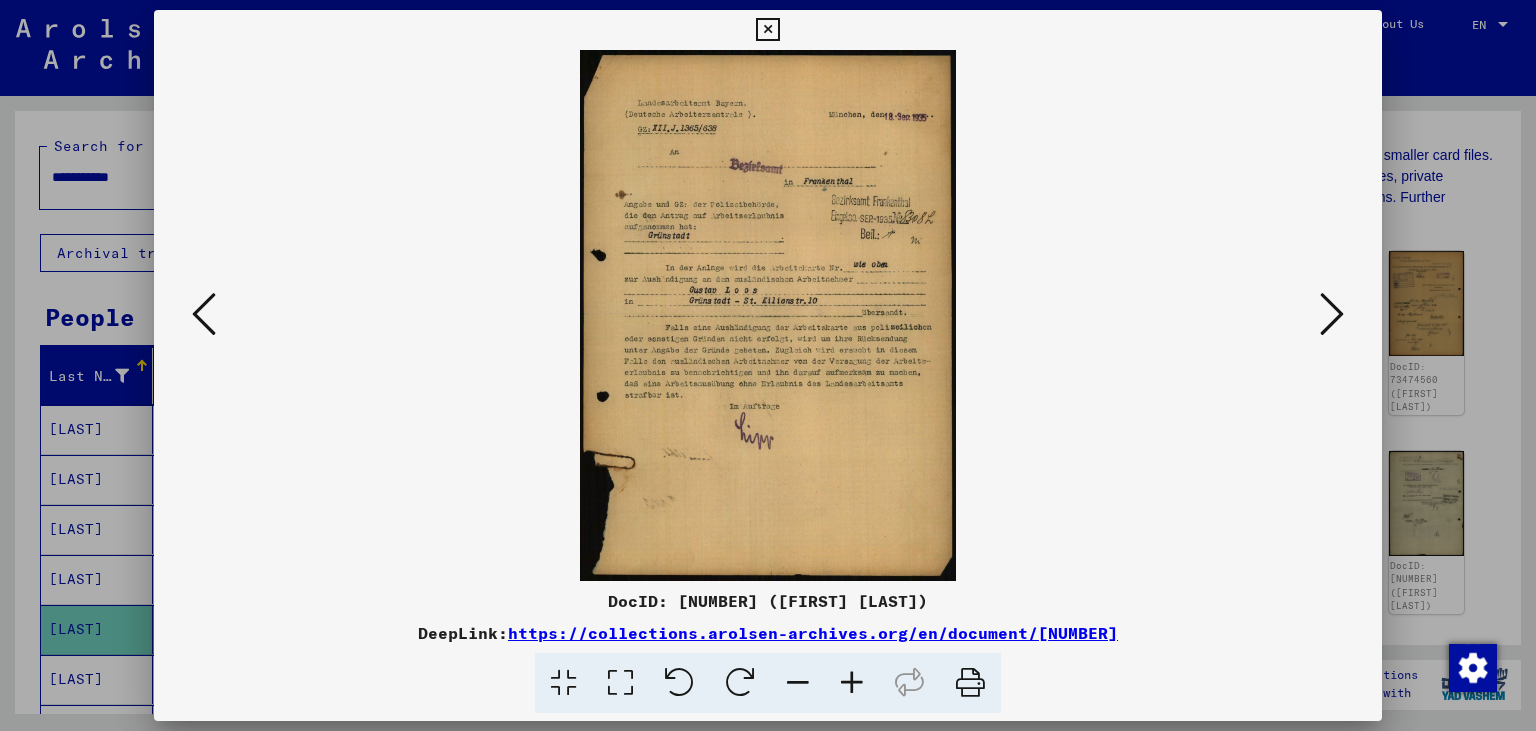 click at bounding box center (1332, 314) 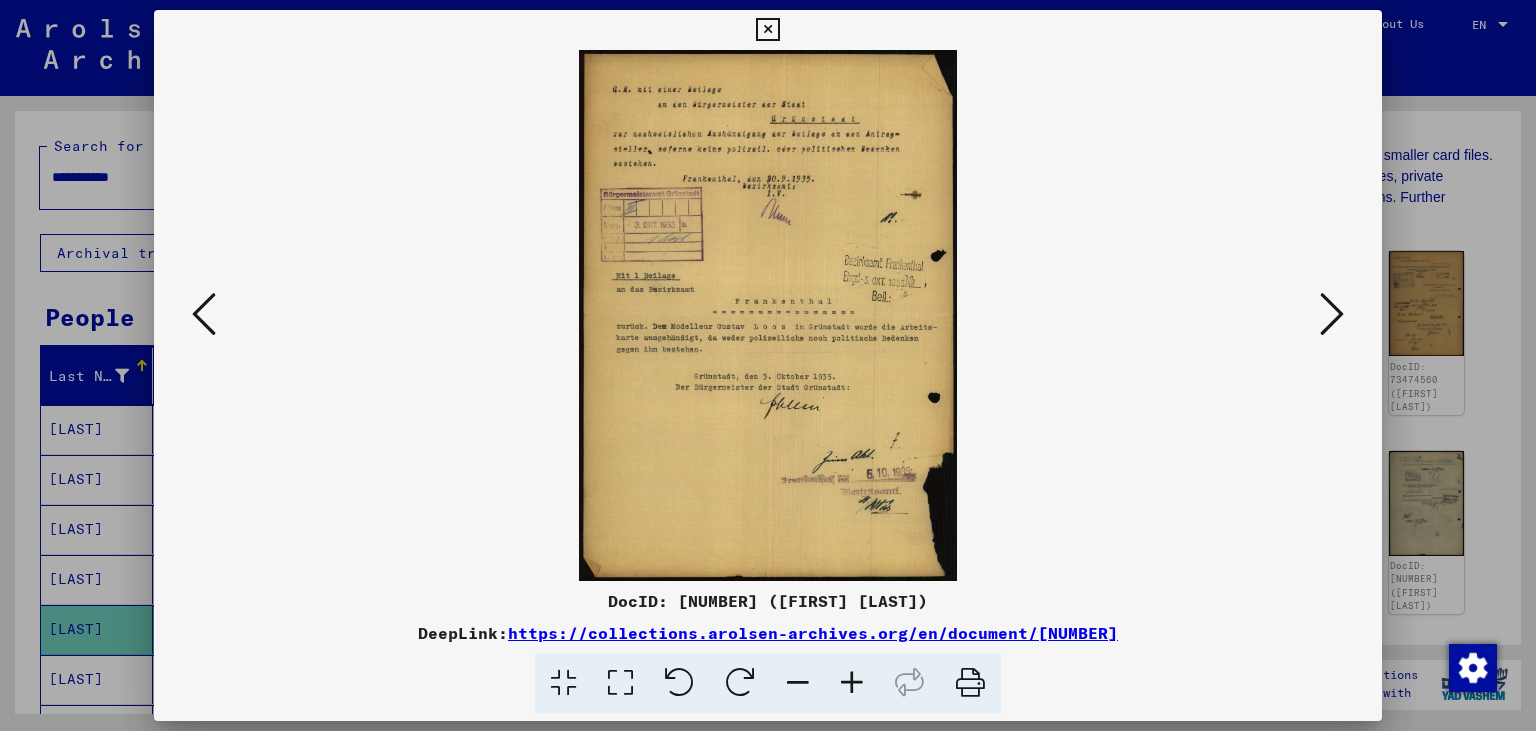 click at bounding box center (1332, 314) 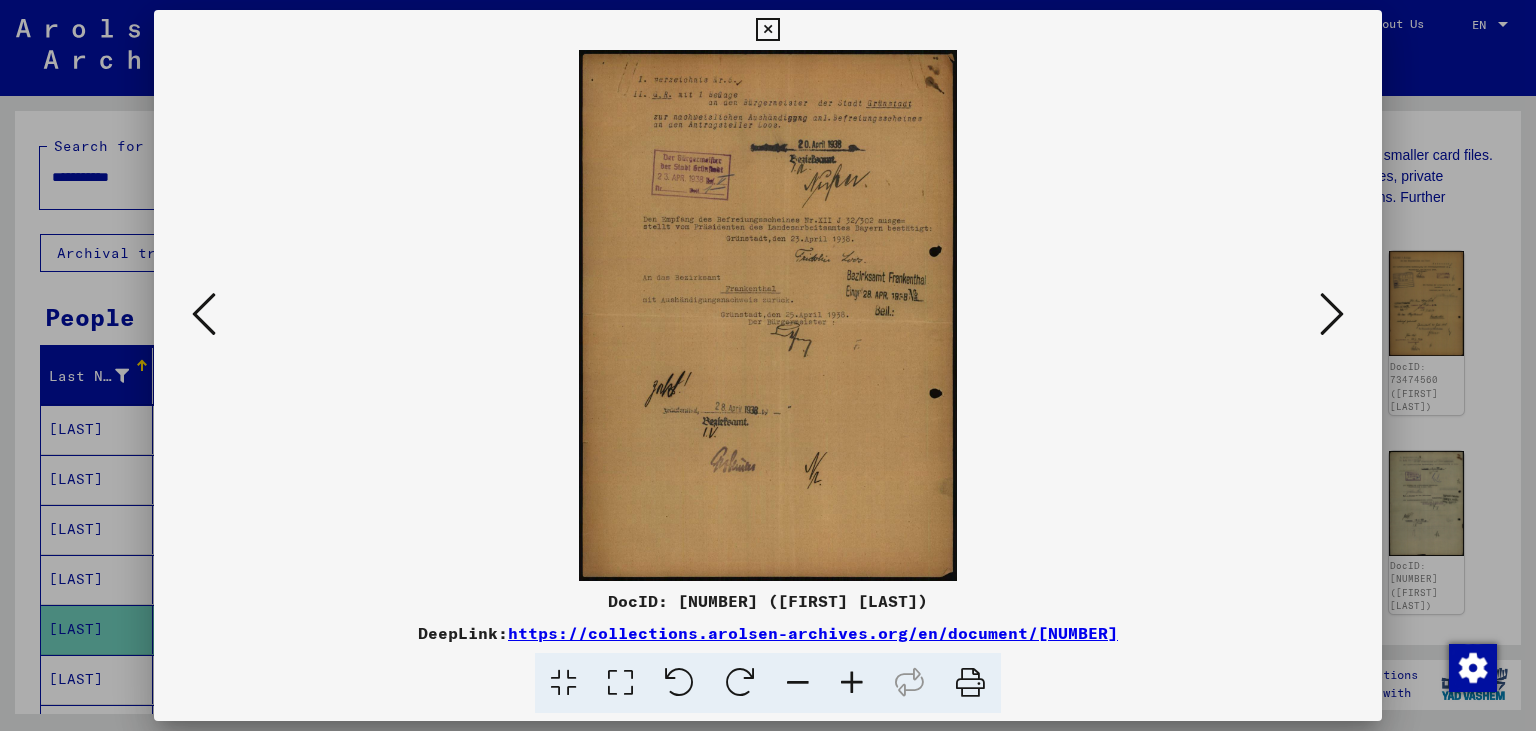 click at bounding box center [1332, 314] 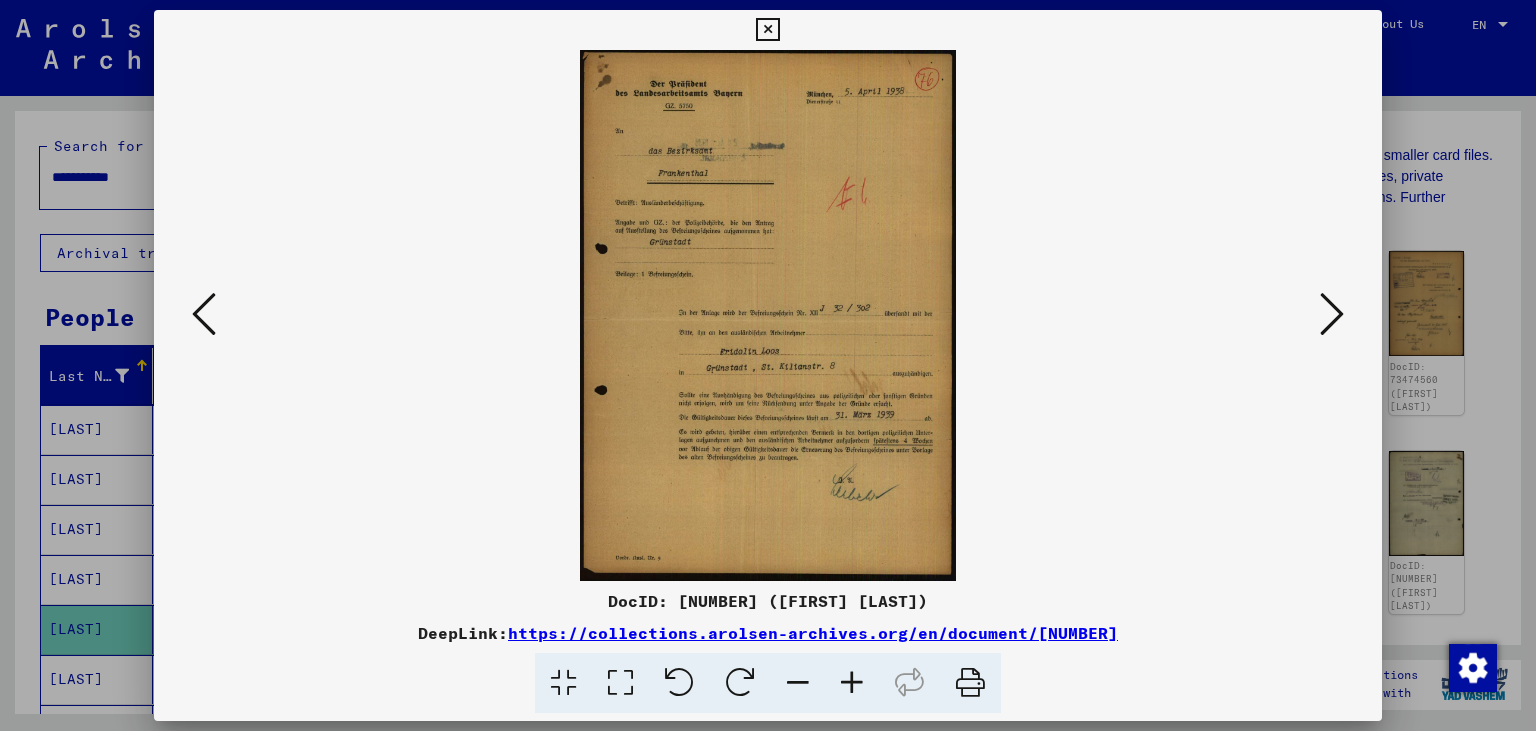 click at bounding box center [1332, 314] 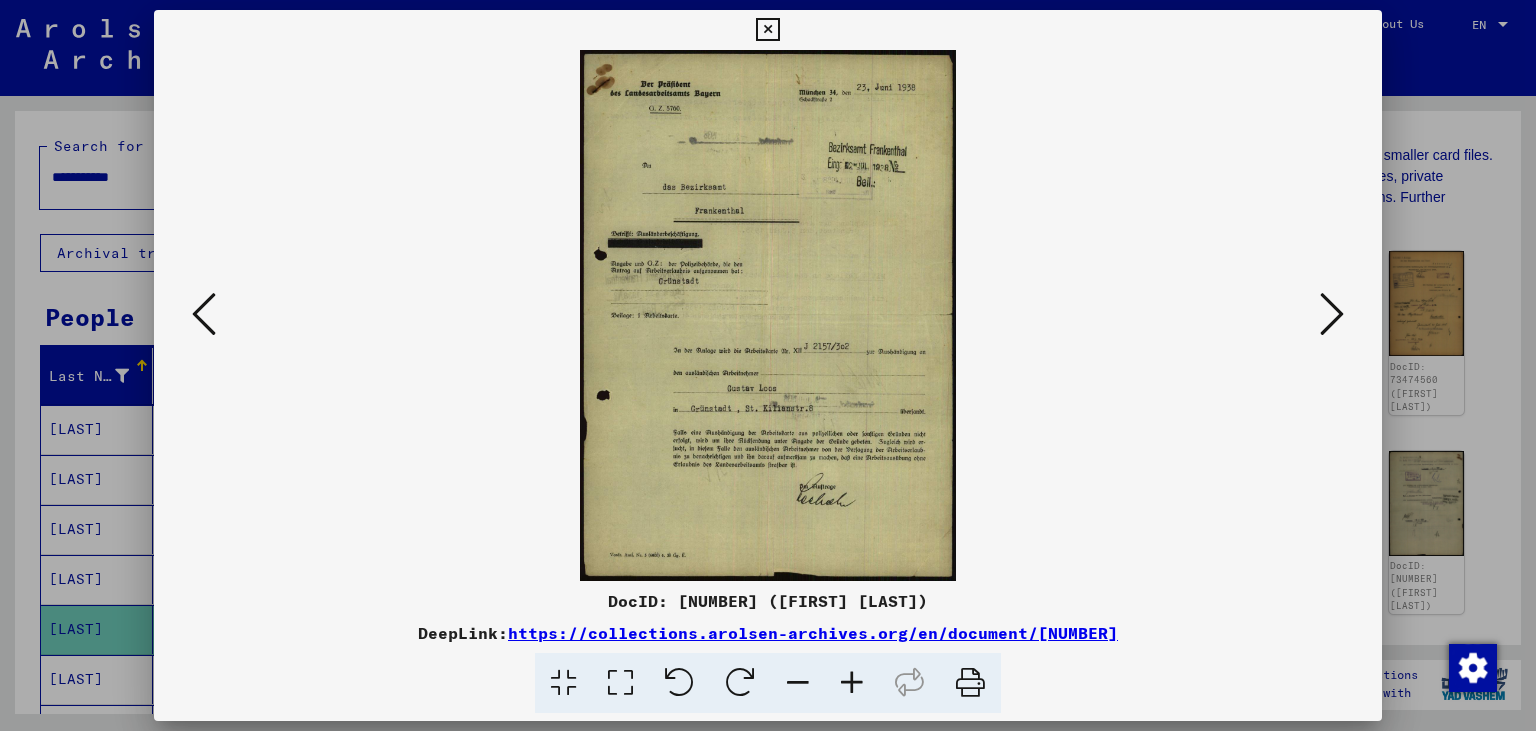 click at bounding box center [1332, 314] 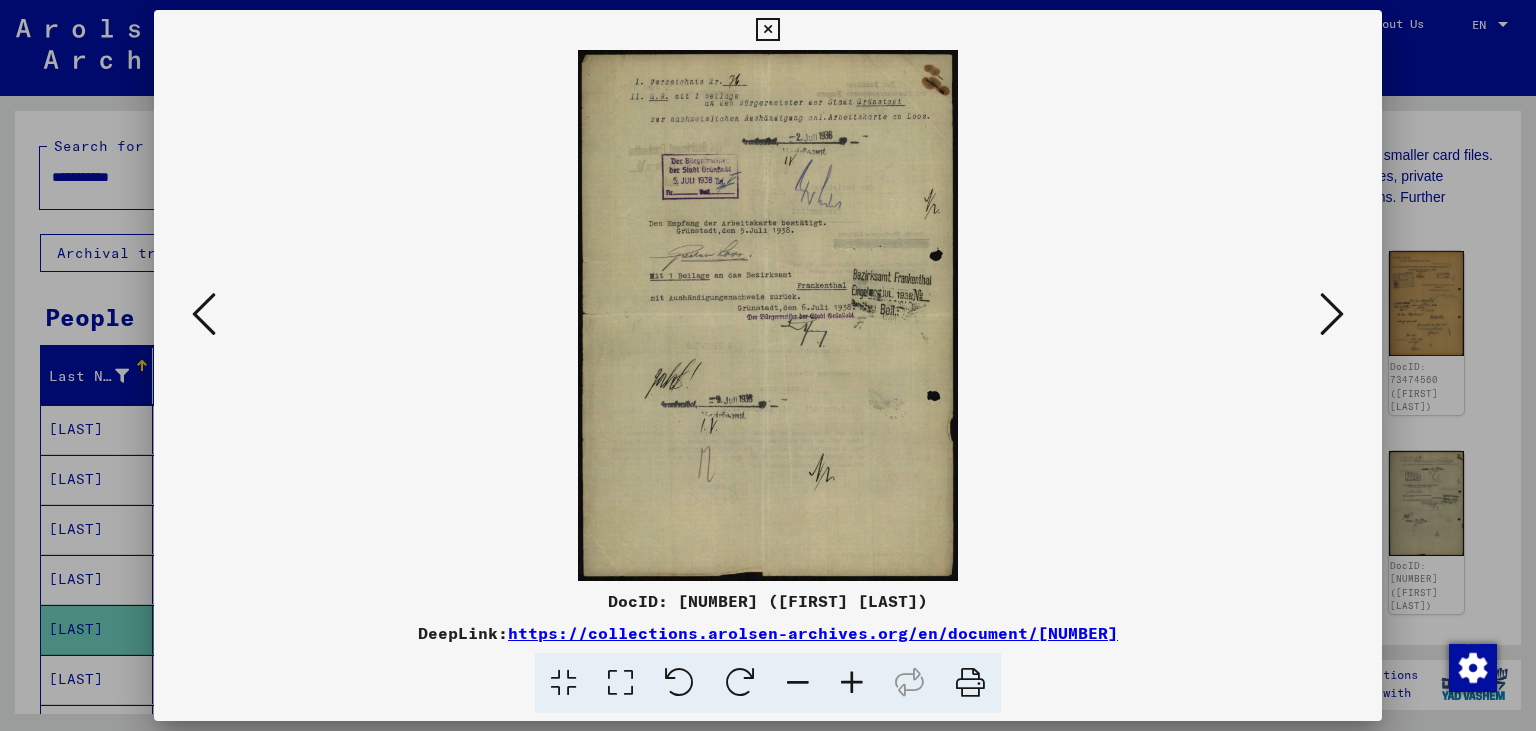 click at bounding box center (1332, 314) 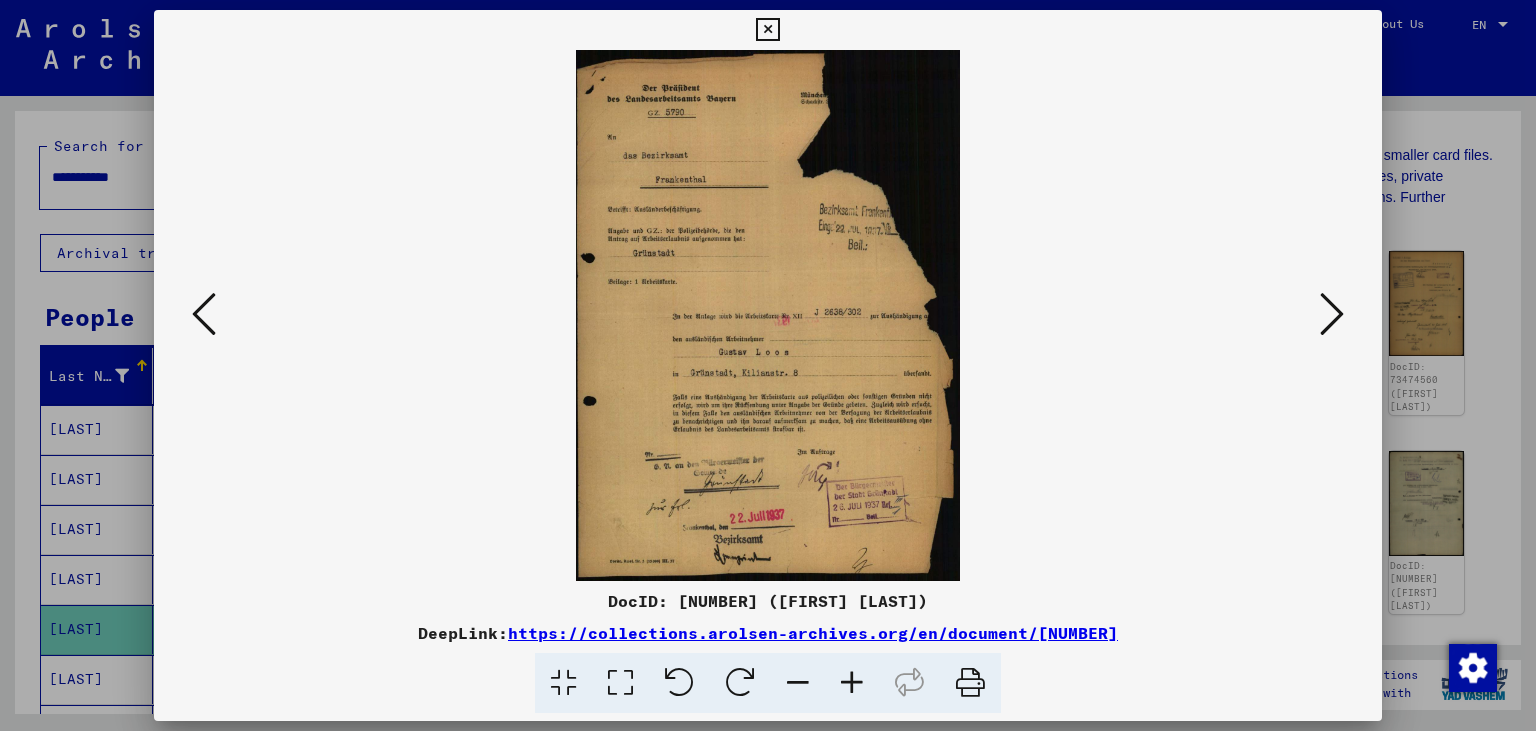 click at bounding box center [1332, 314] 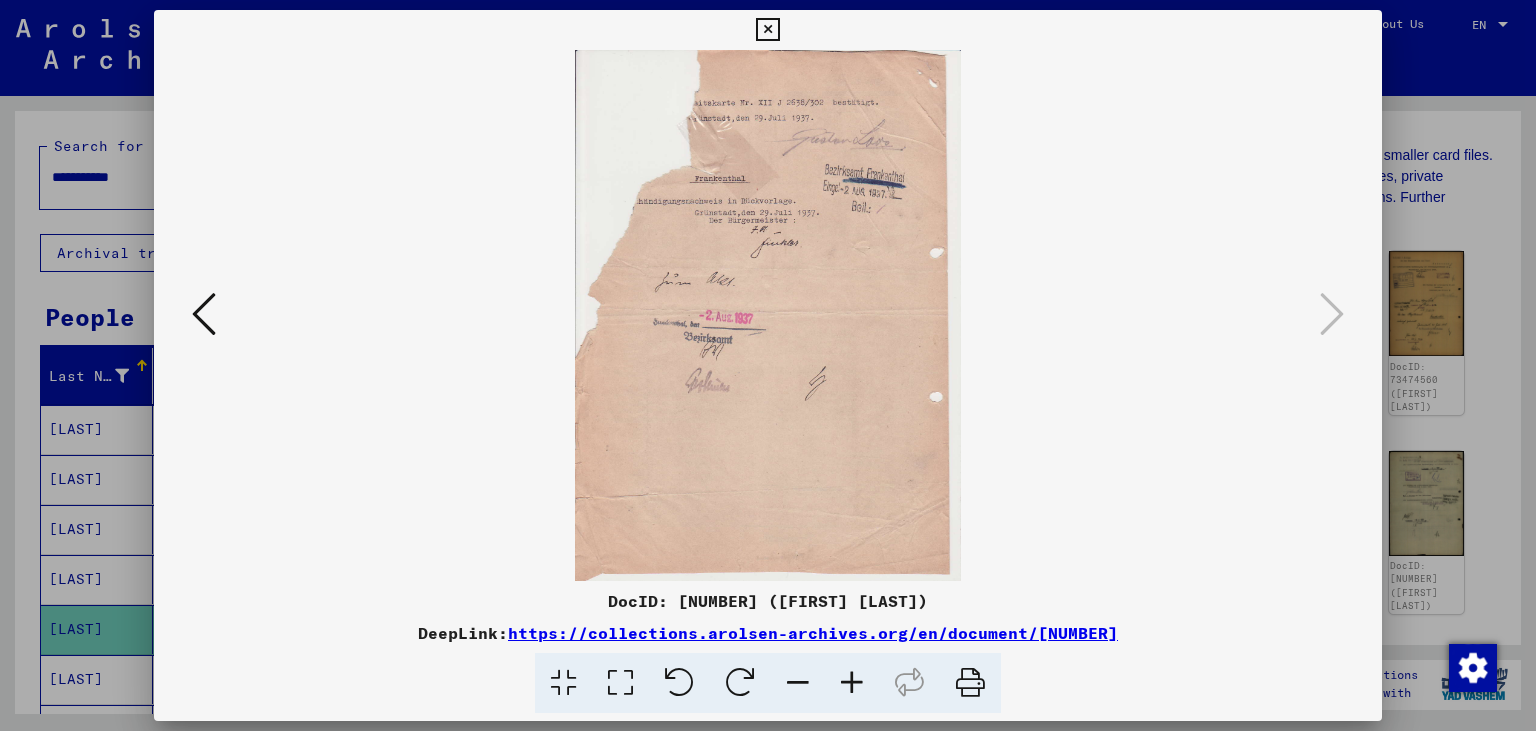 click at bounding box center (767, 30) 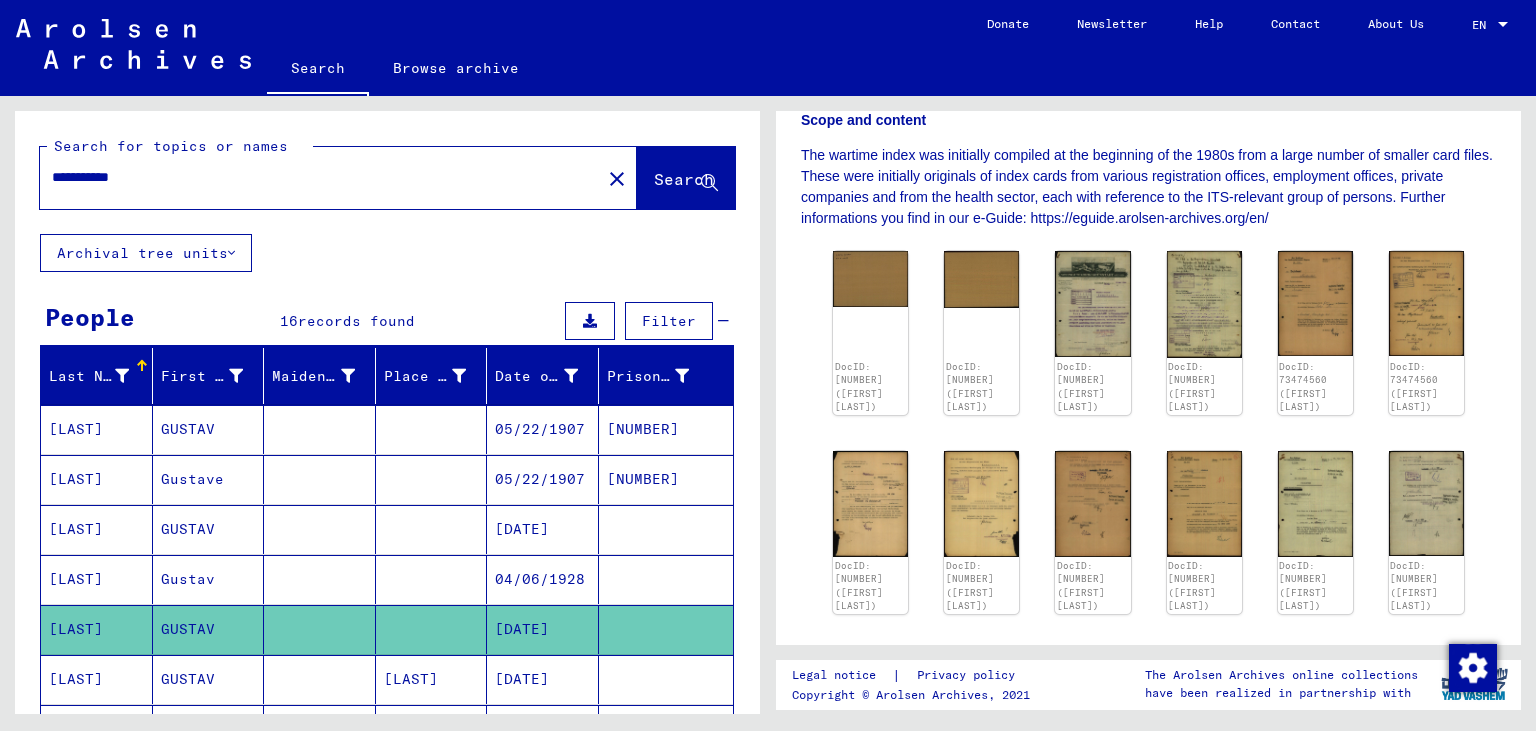 click on "[DATE]" at bounding box center [543, 579] 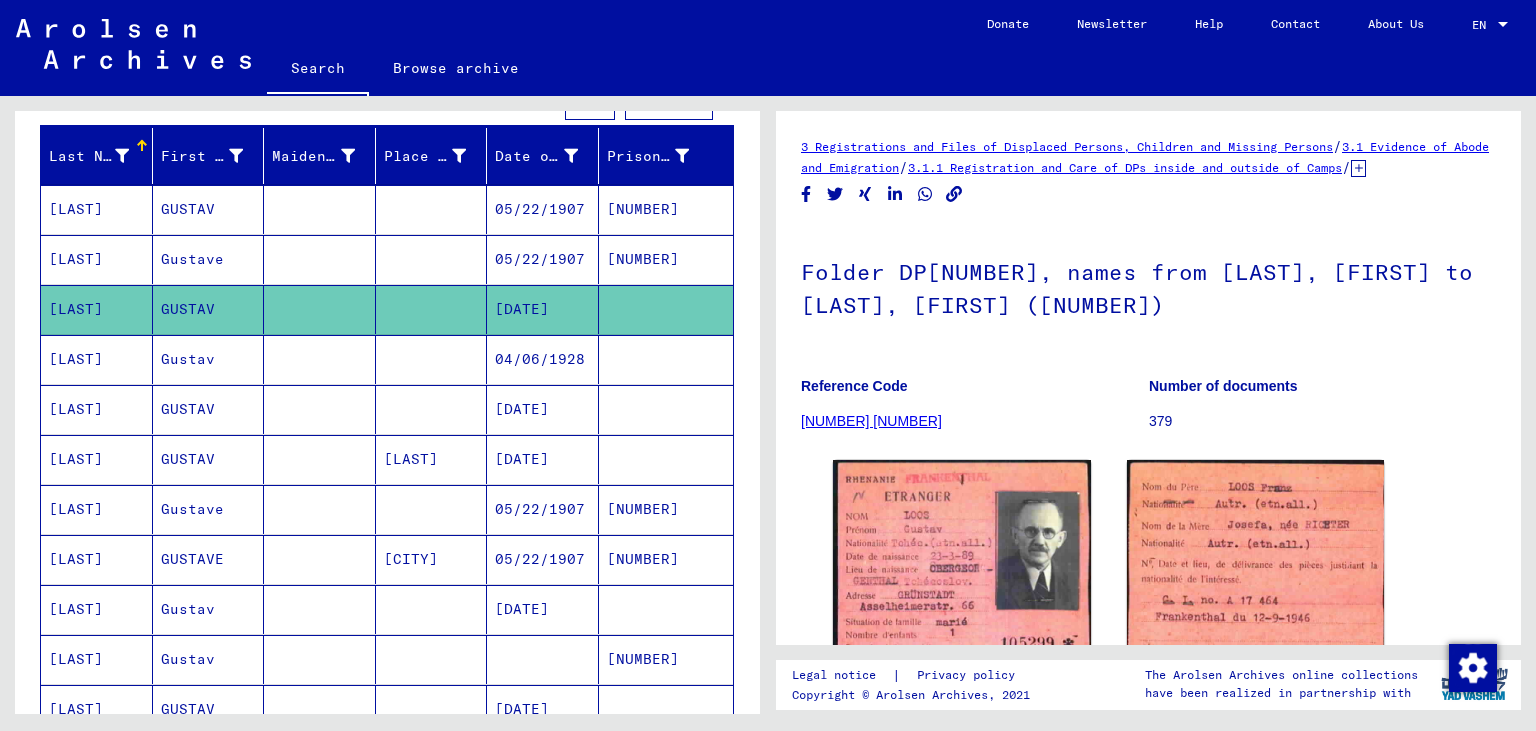 scroll, scrollTop: 0, scrollLeft: 0, axis: both 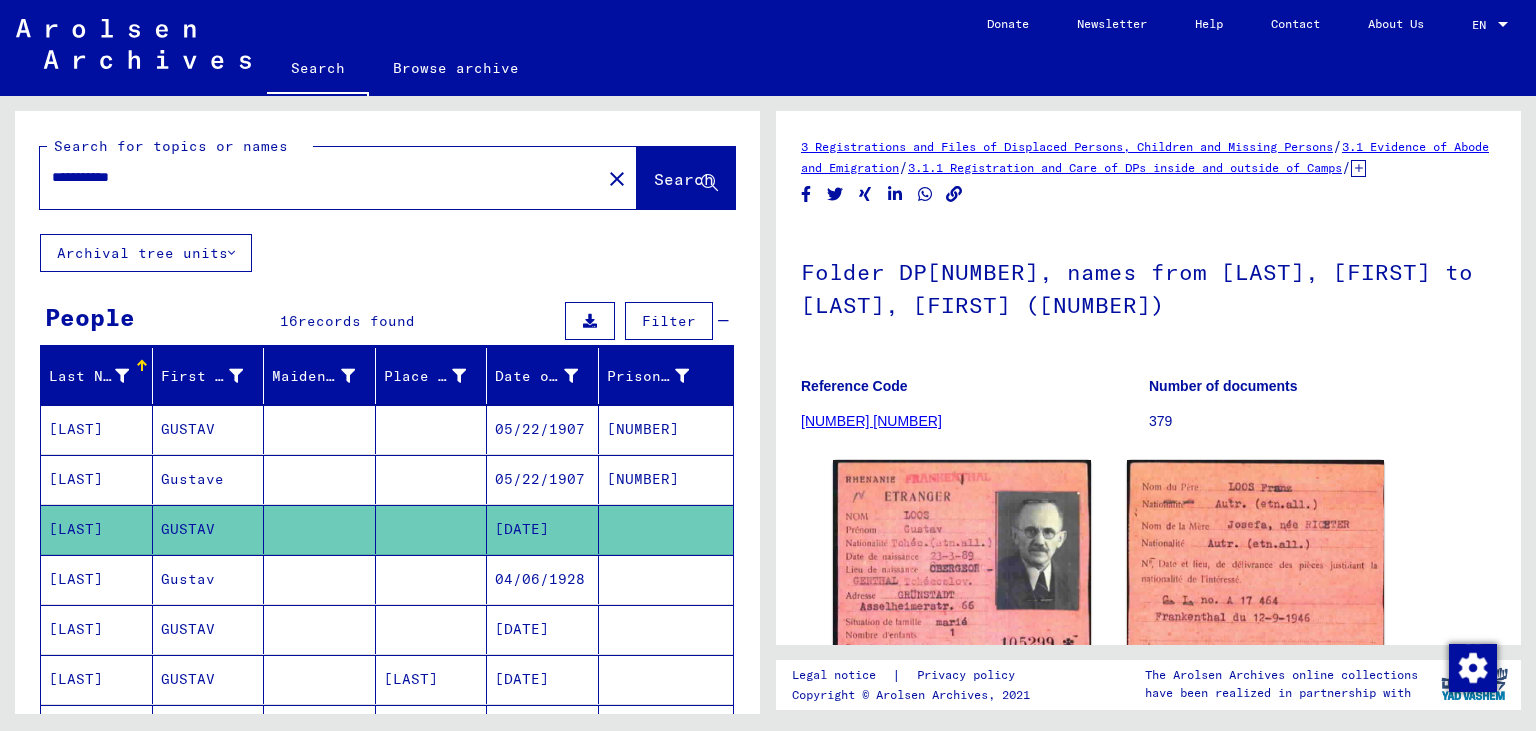 drag, startPoint x: 208, startPoint y: 176, endPoint x: 0, endPoint y: 150, distance: 209.6187 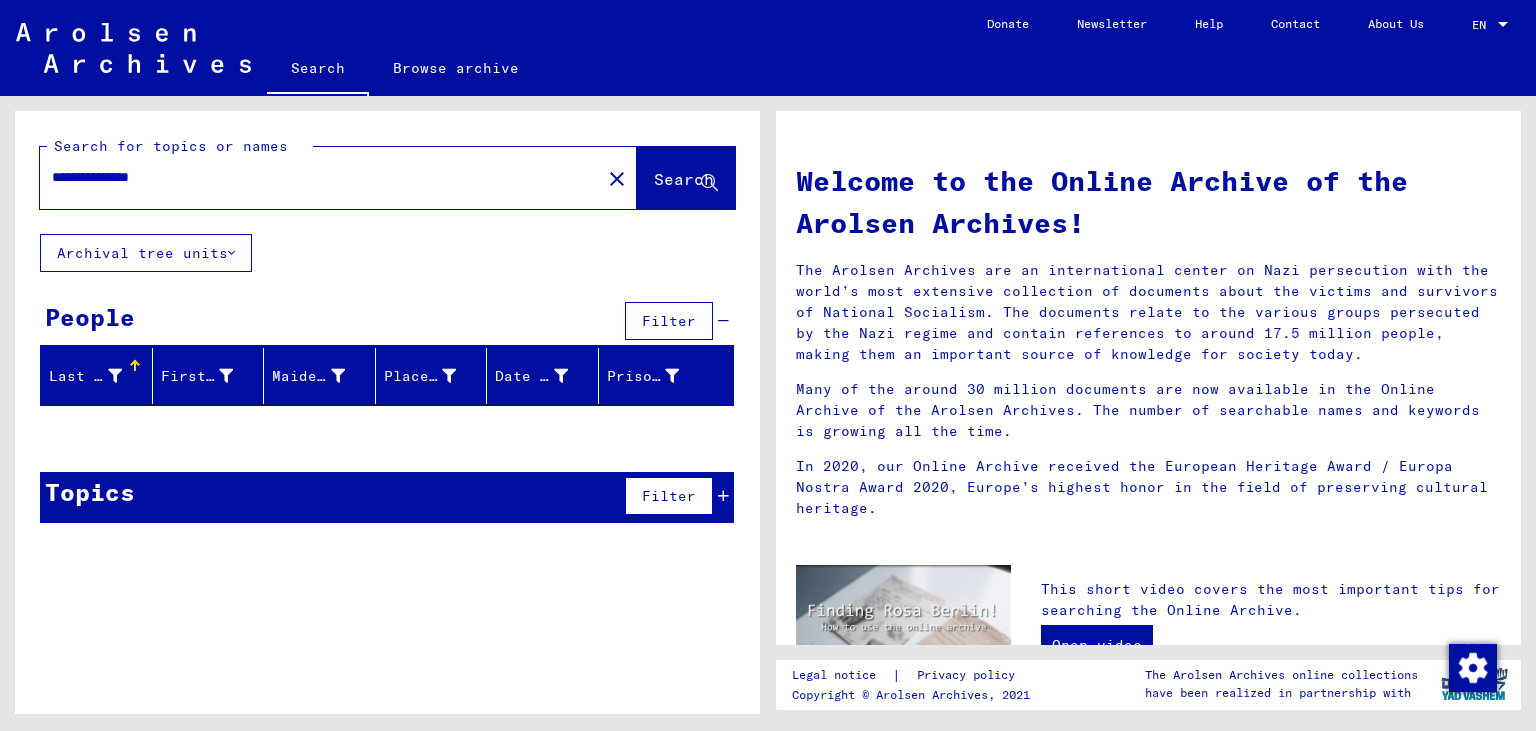 drag, startPoint x: 158, startPoint y: 172, endPoint x: 0, endPoint y: 137, distance: 161.83015 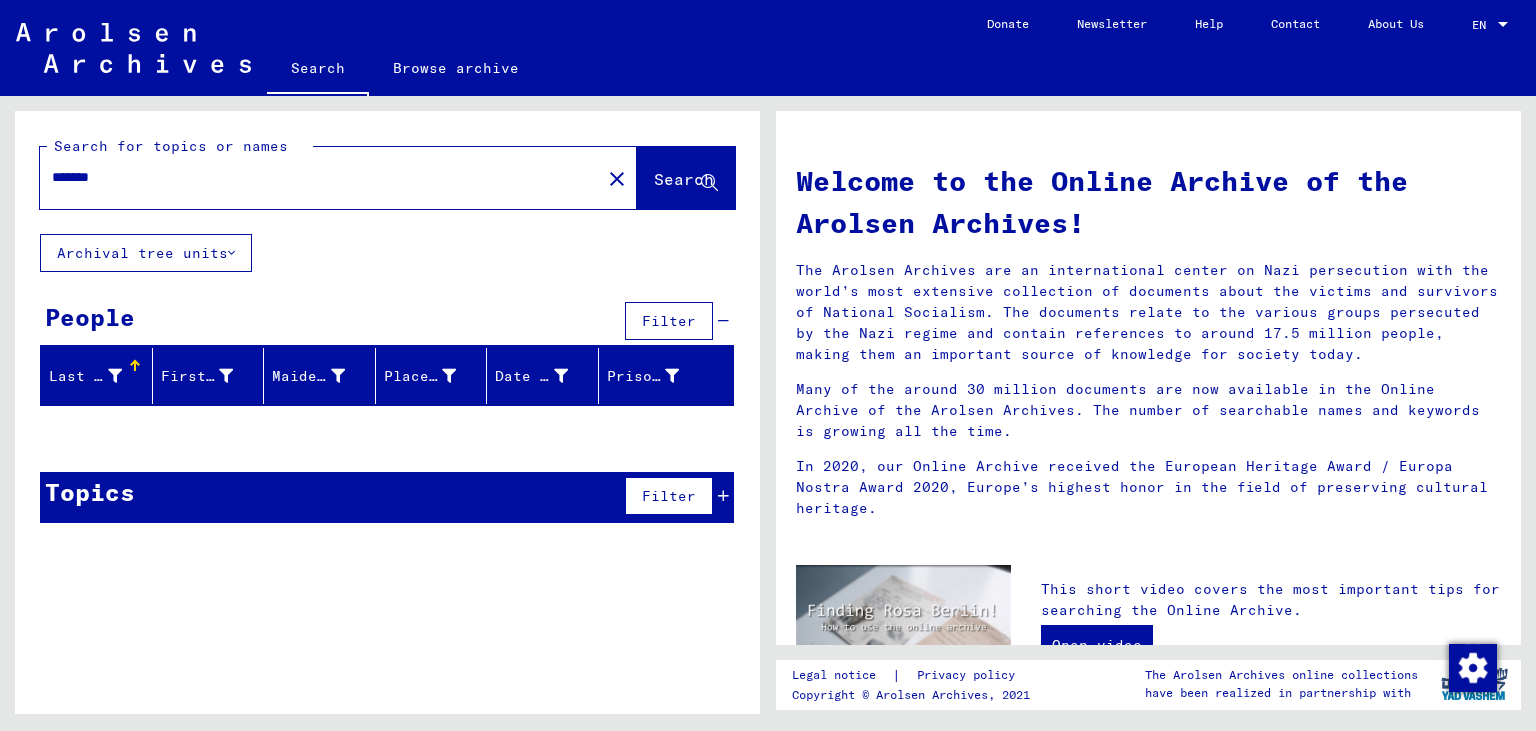 paste on "*******" 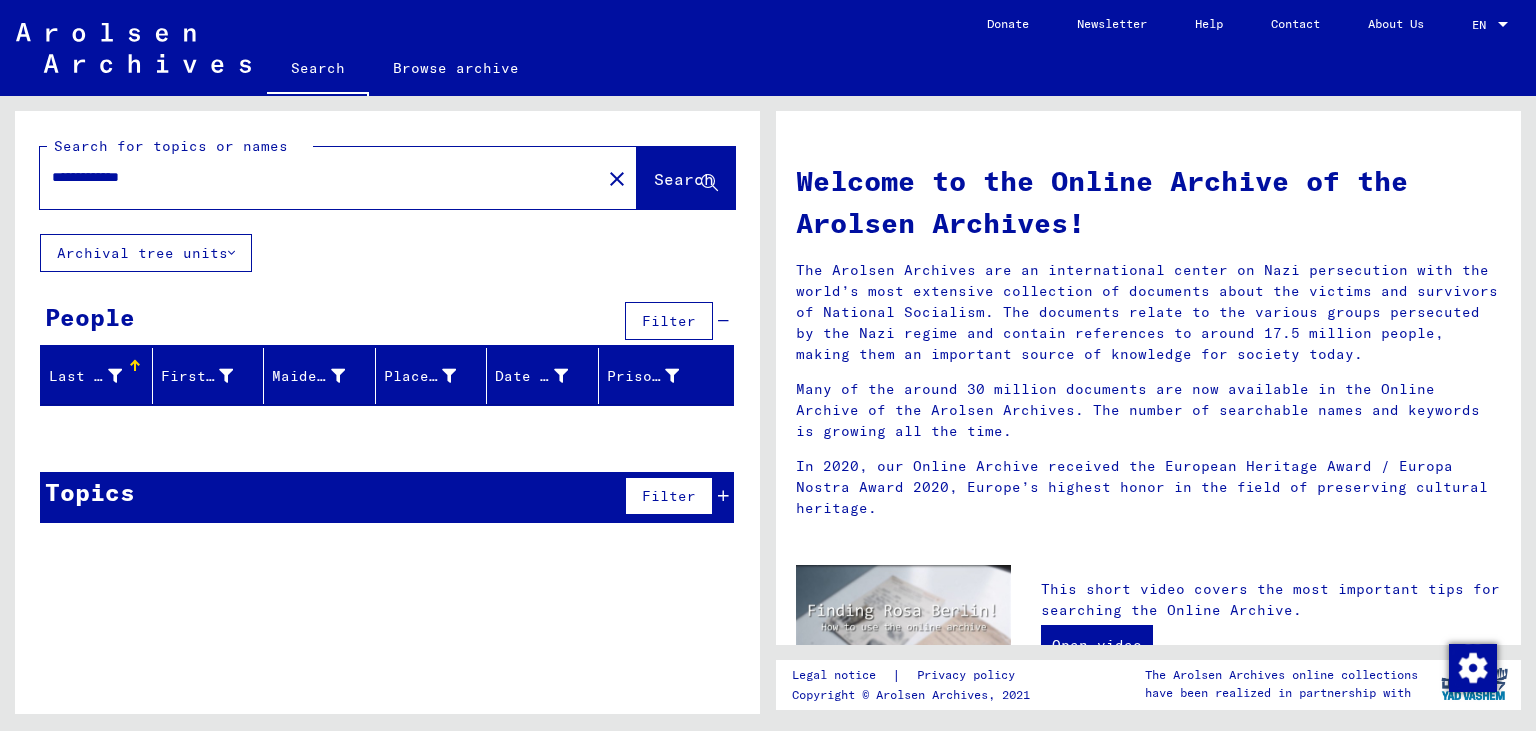type on "**********" 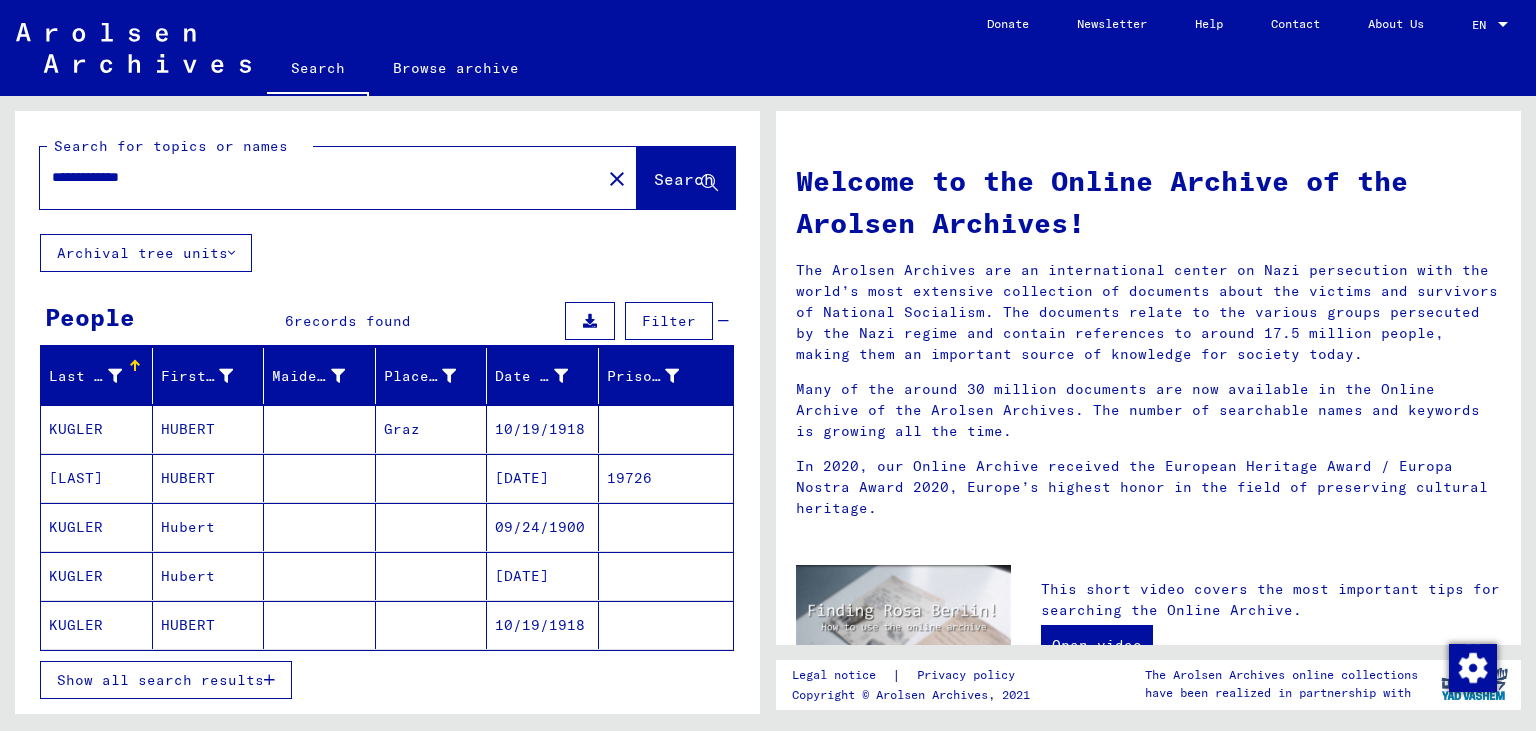 click on "[DATE]" at bounding box center (543, 527) 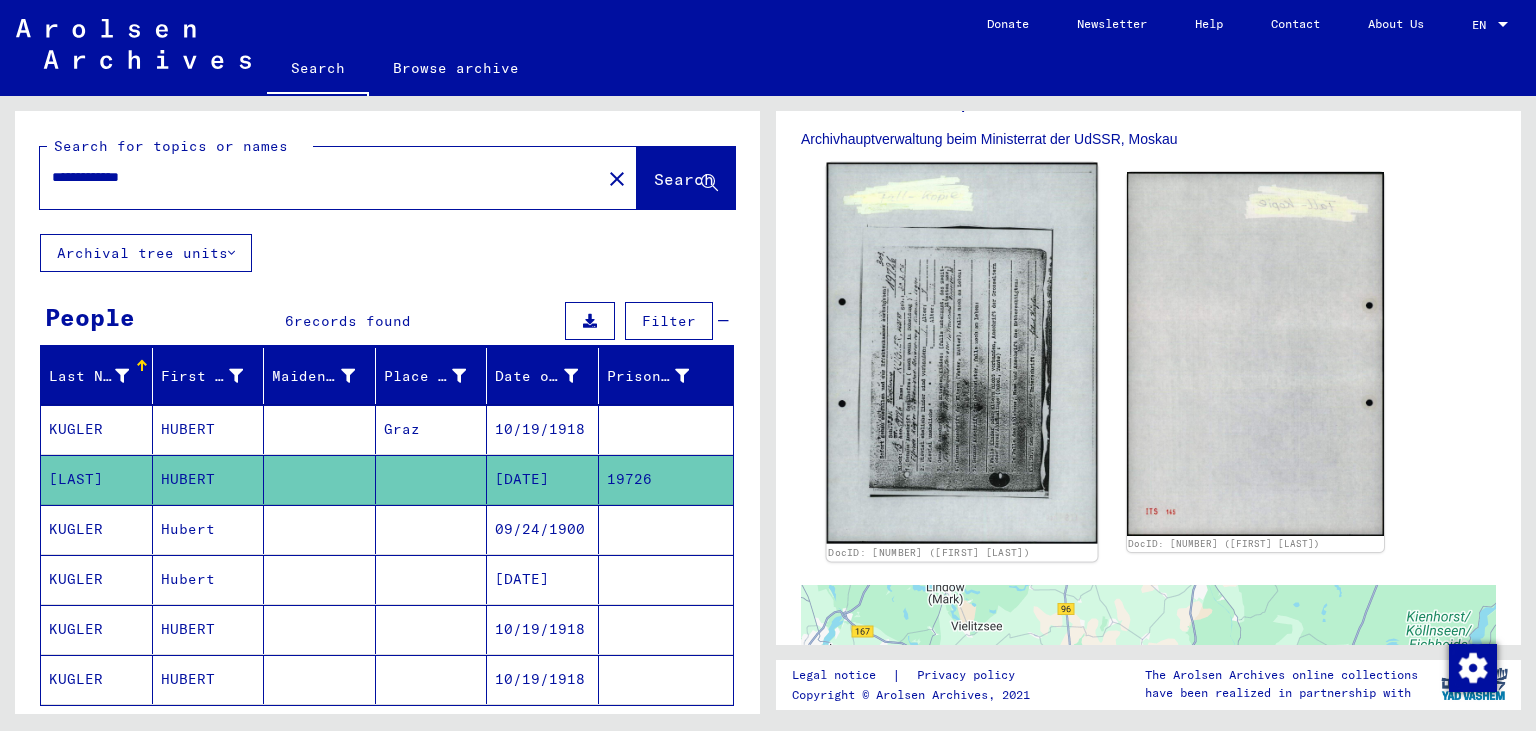 scroll, scrollTop: 331, scrollLeft: 0, axis: vertical 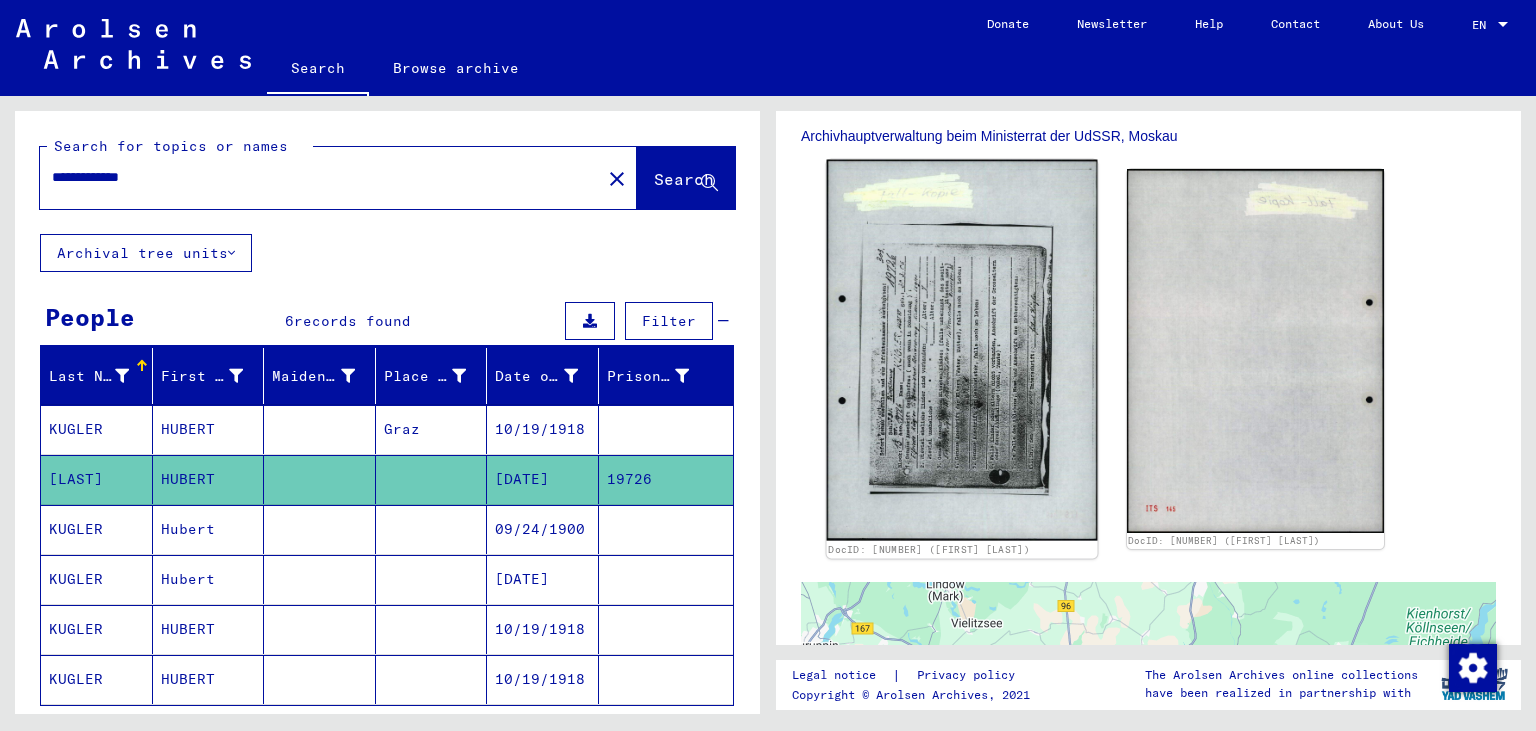 click 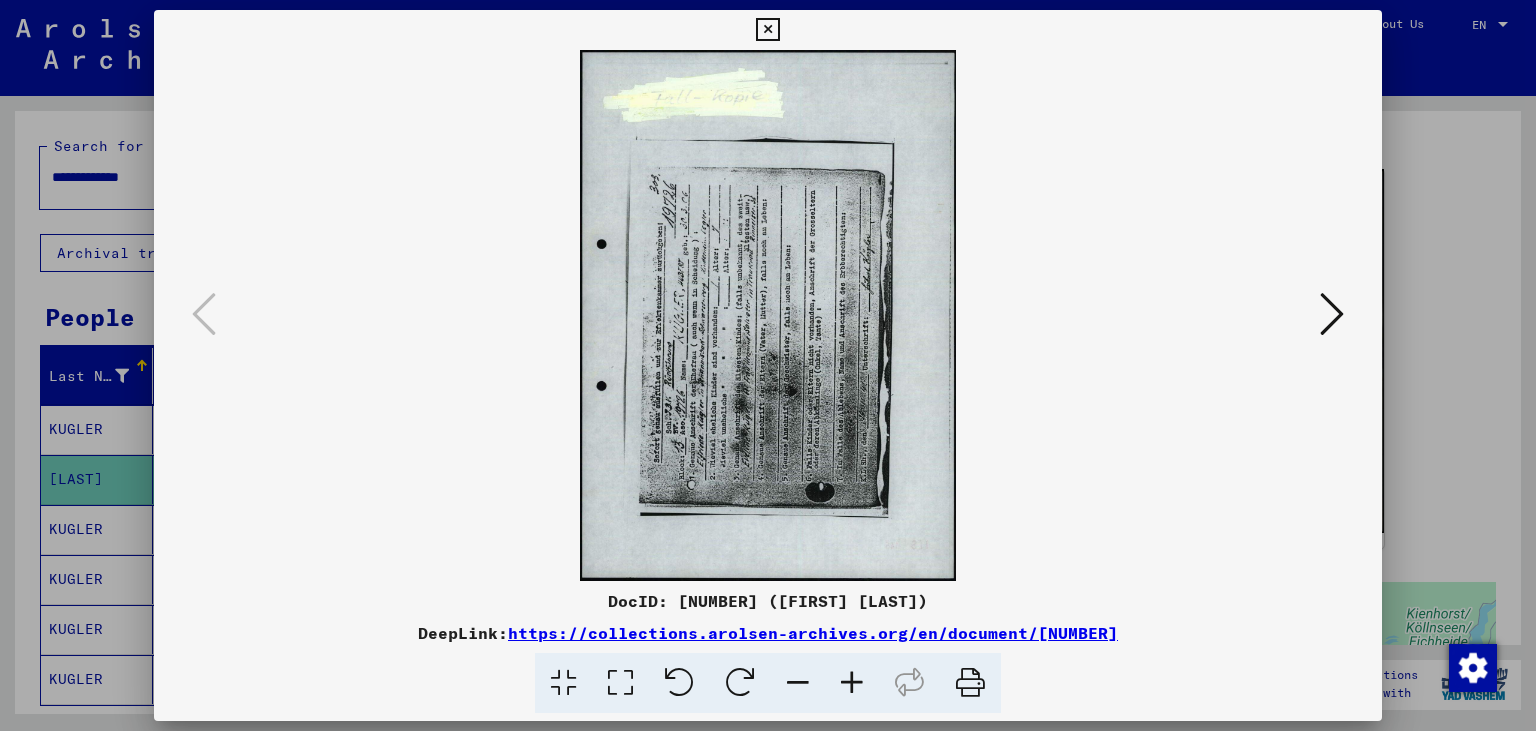 click at bounding box center [740, 683] 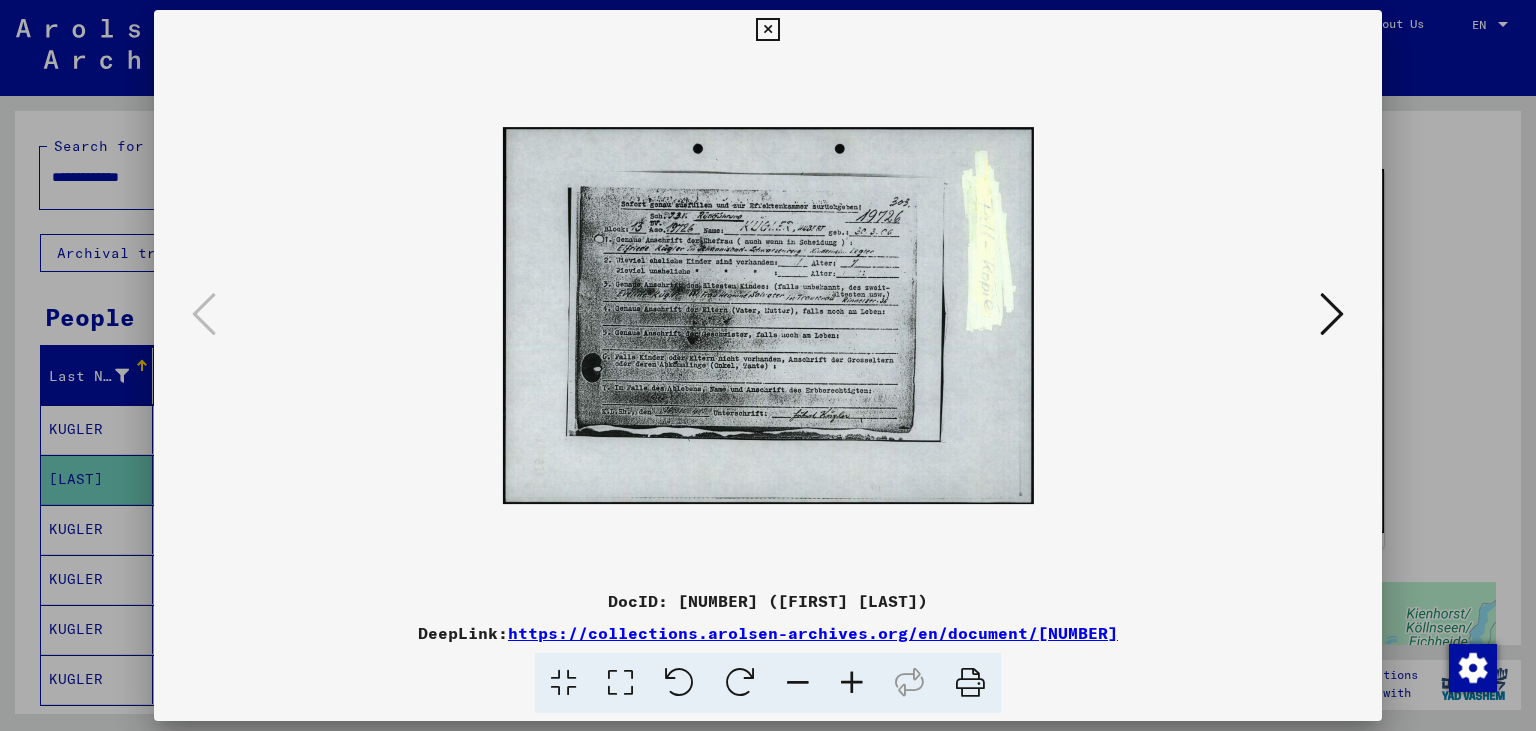 click at bounding box center (852, 683) 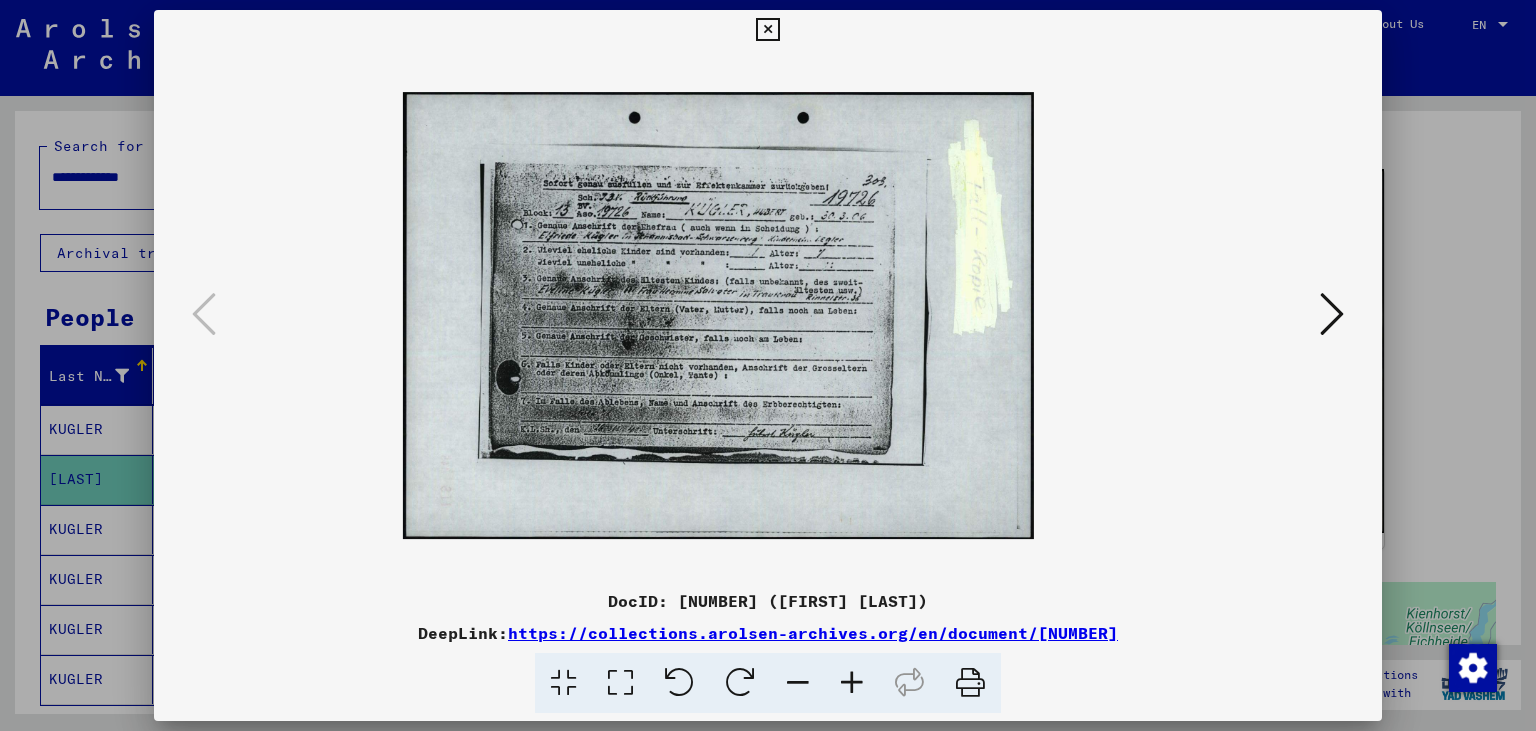 click at bounding box center (852, 683) 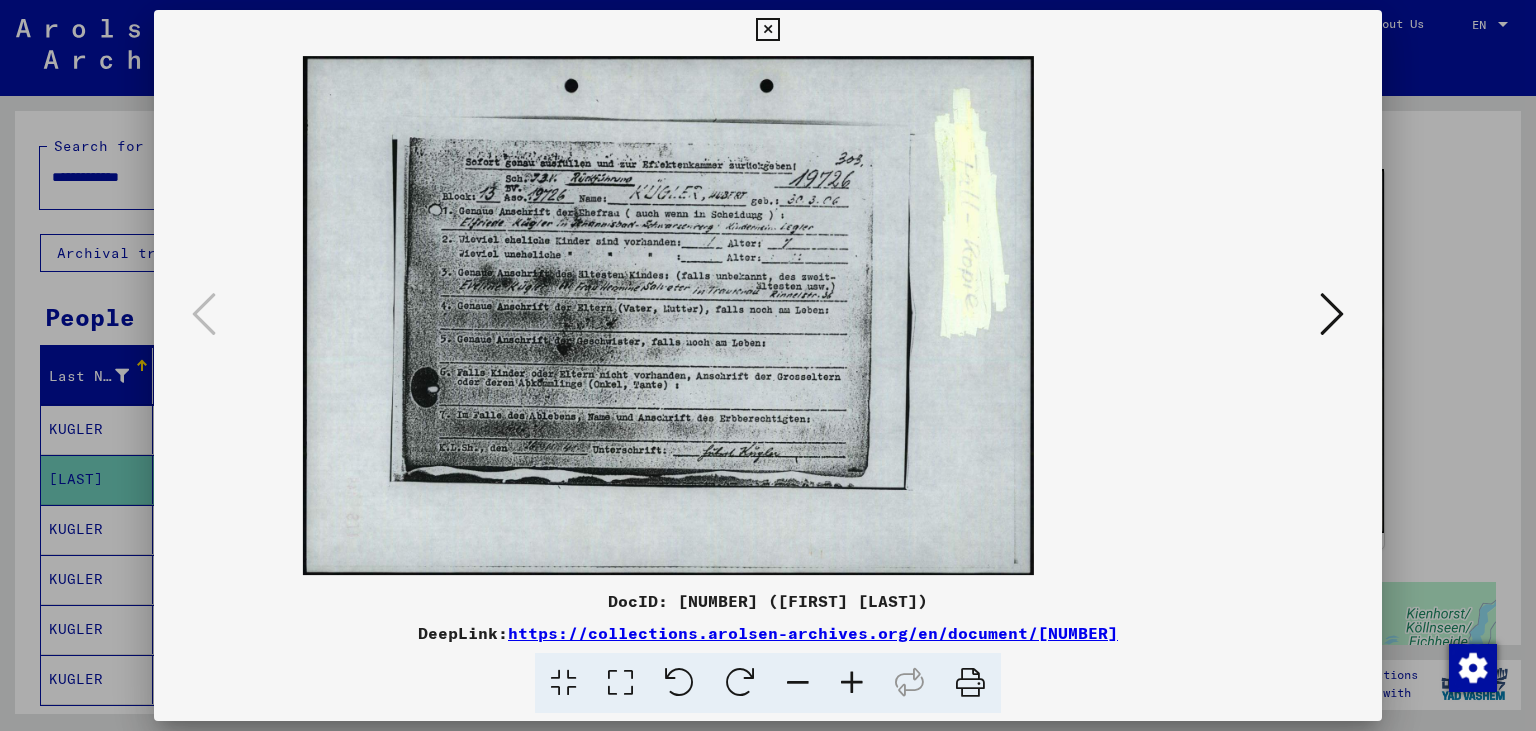 click at bounding box center [852, 683] 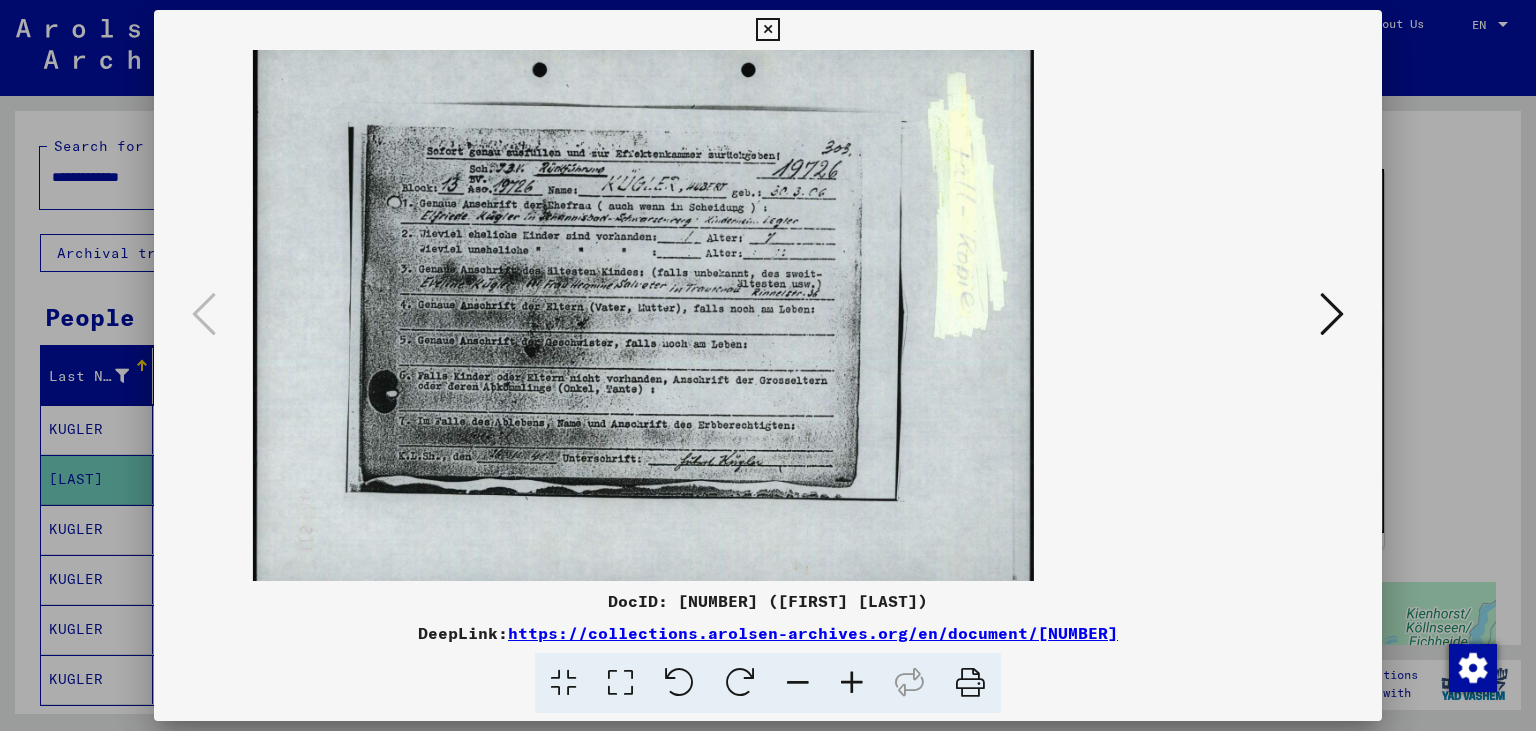 click at bounding box center [852, 683] 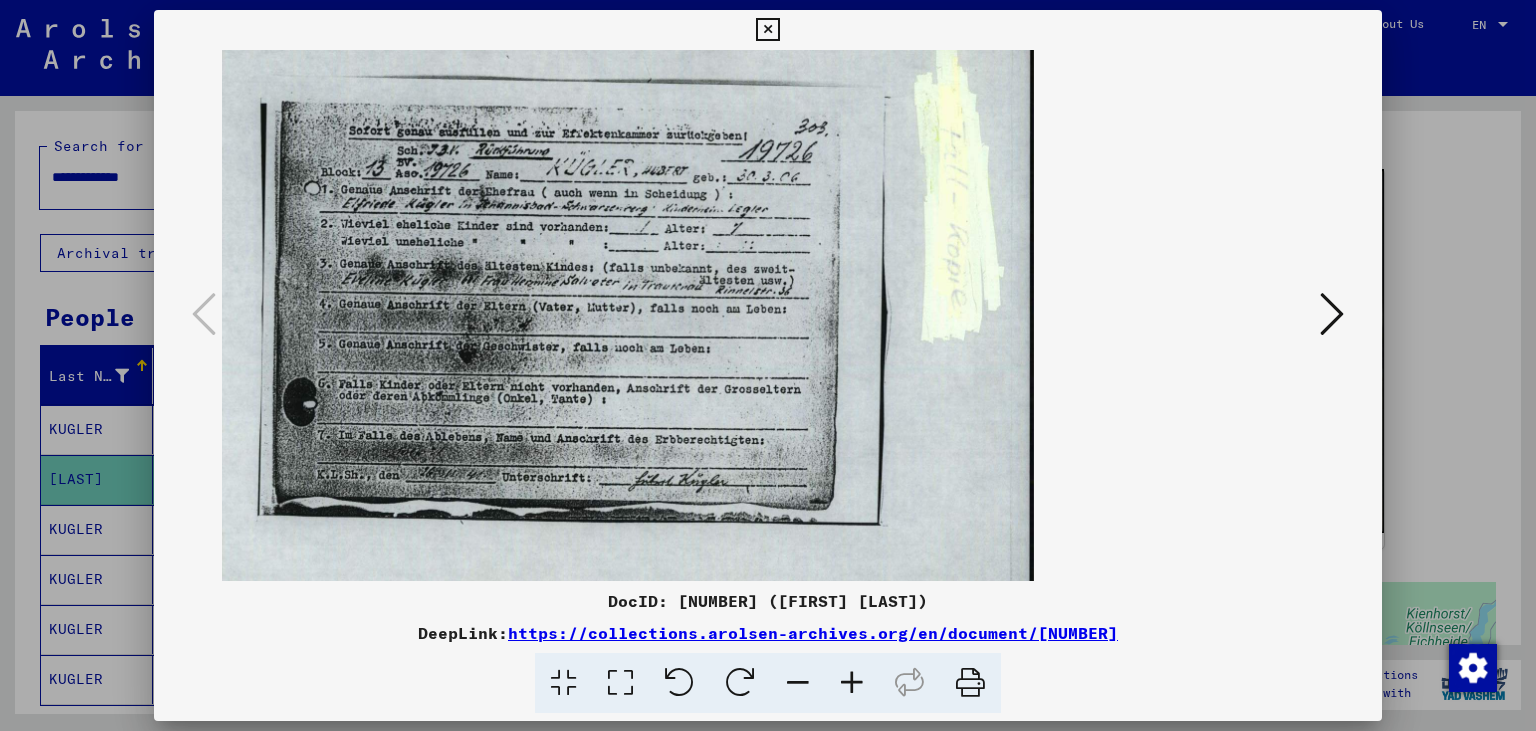 click at bounding box center (852, 683) 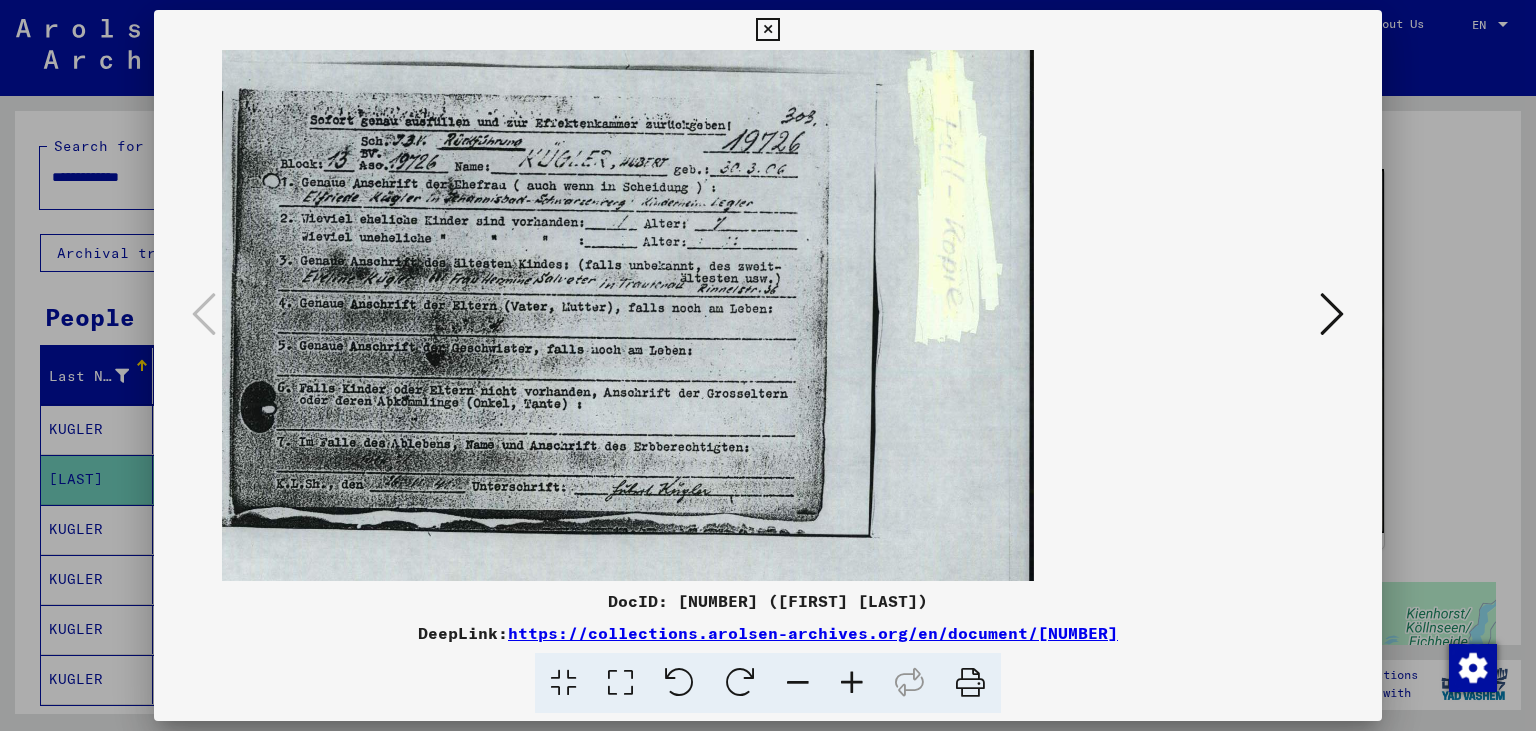 click at bounding box center [852, 683] 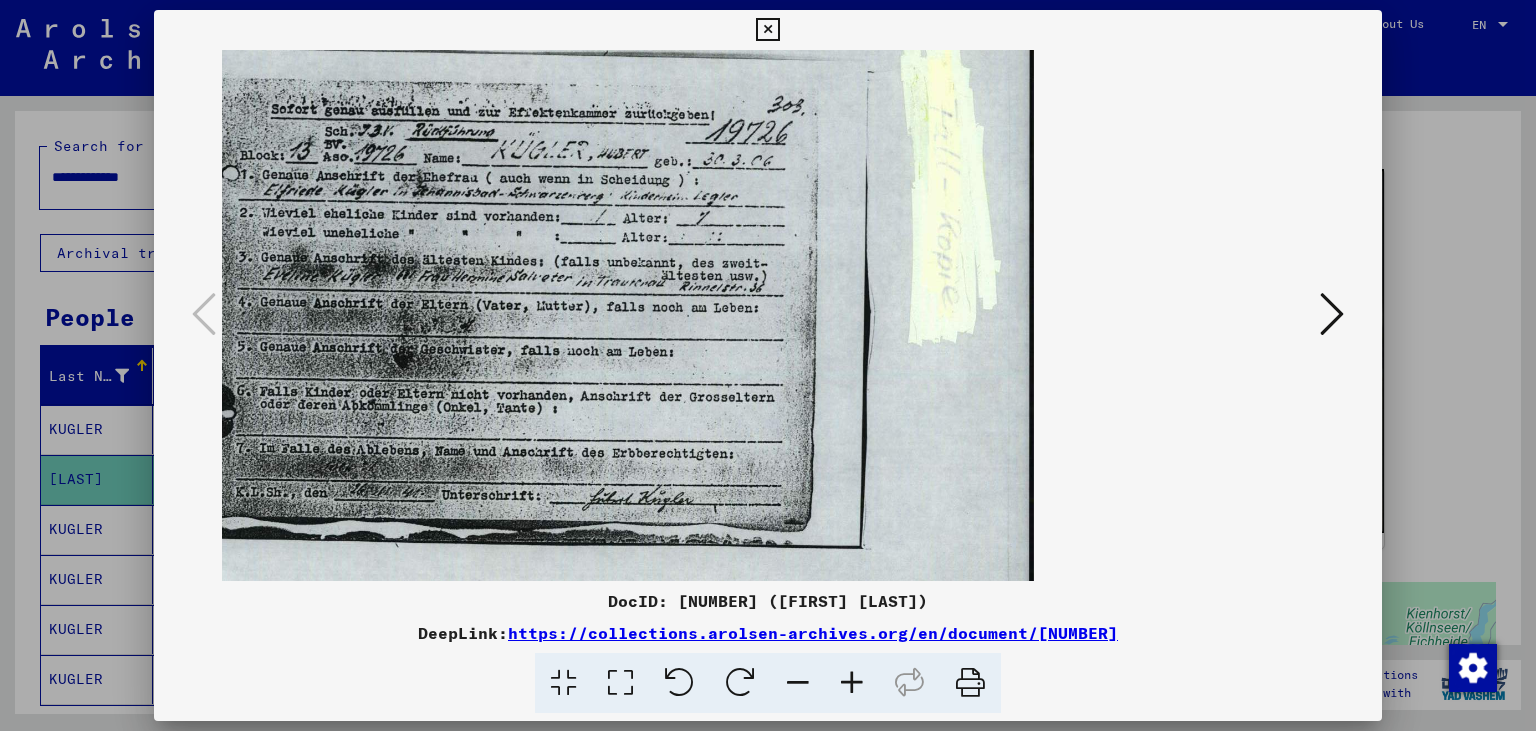 click at bounding box center (767, 30) 